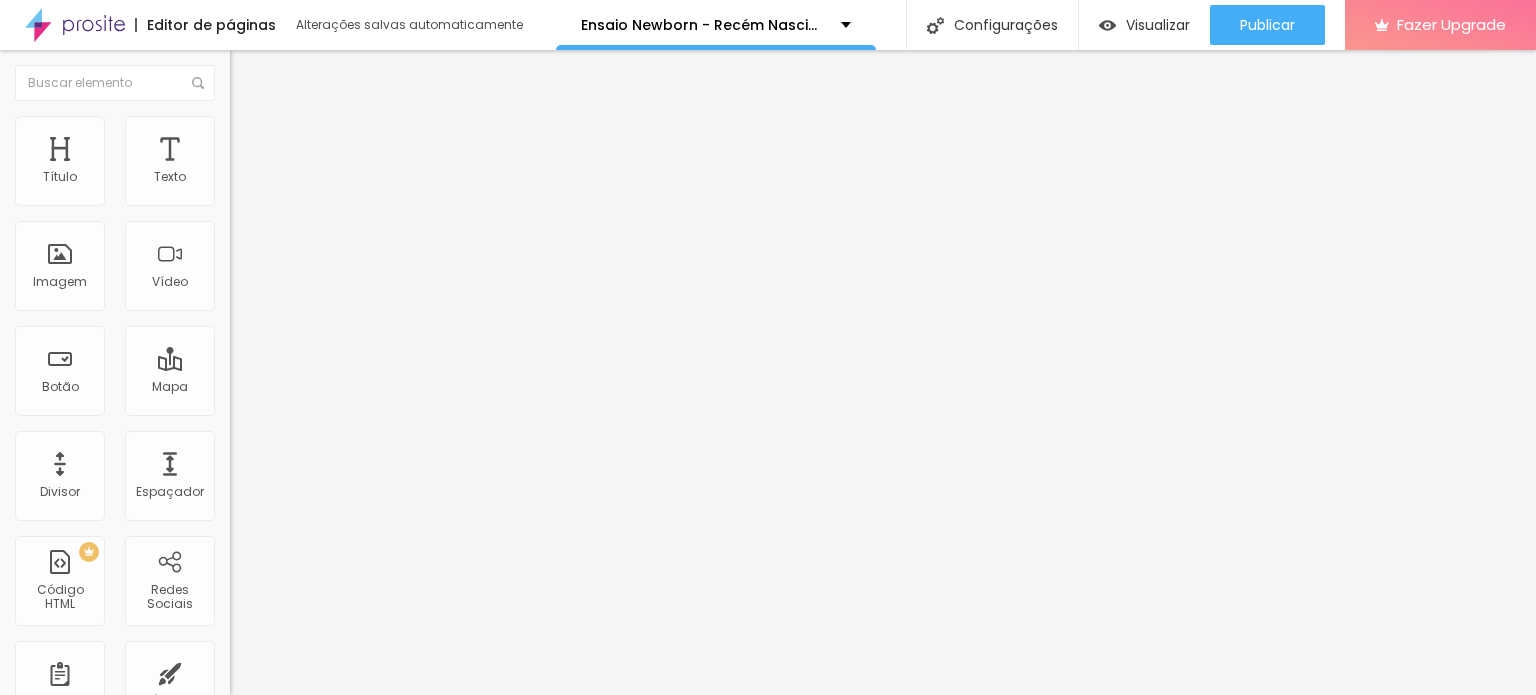 scroll, scrollTop: 0, scrollLeft: 0, axis: both 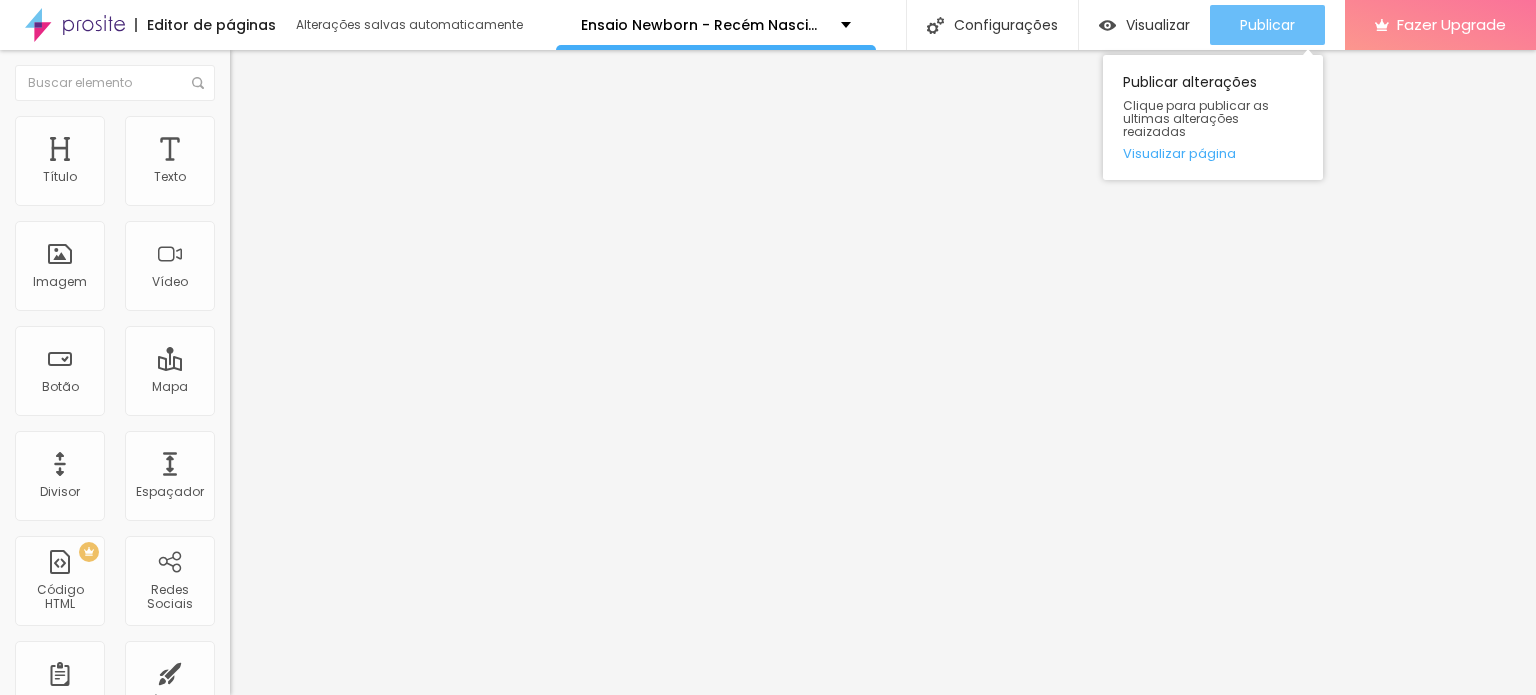 click on "Publicar" at bounding box center (1267, 25) 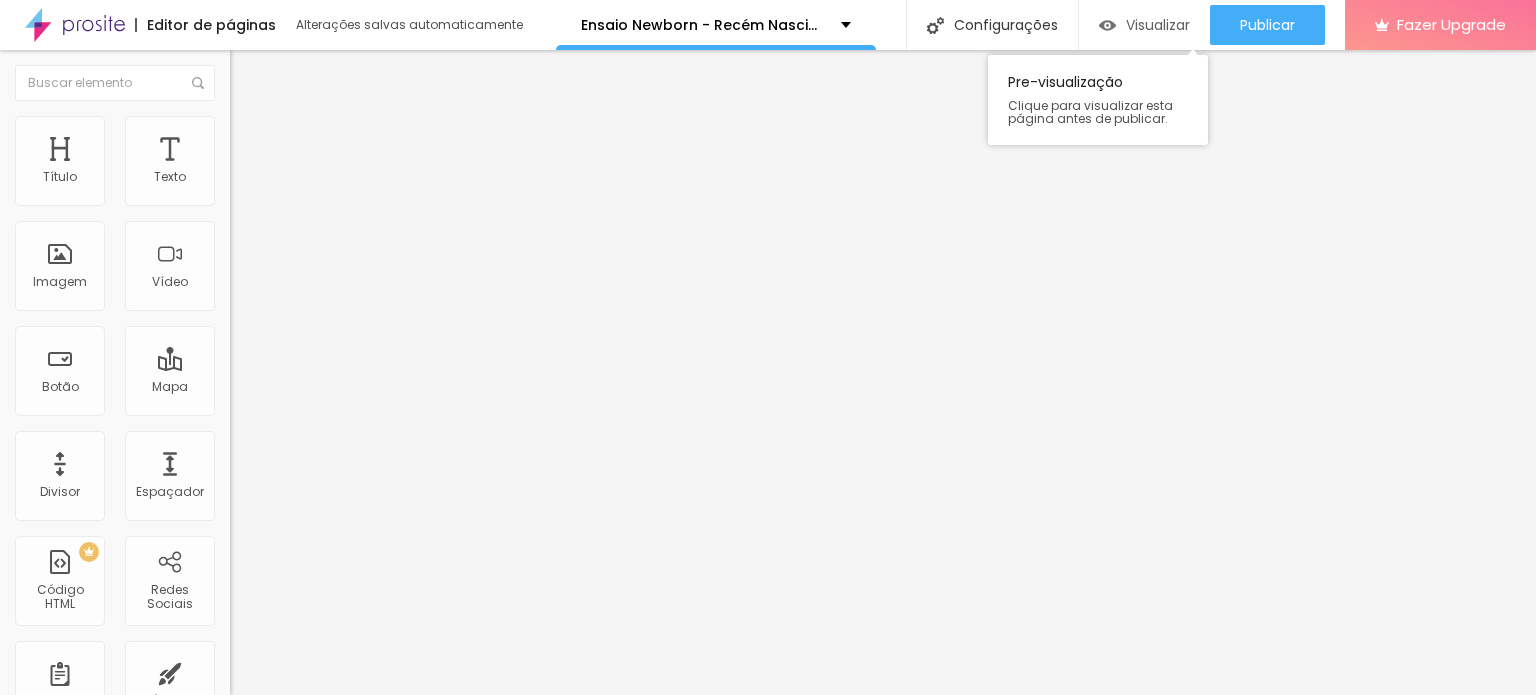 click on "Visualizar" at bounding box center (1158, 25) 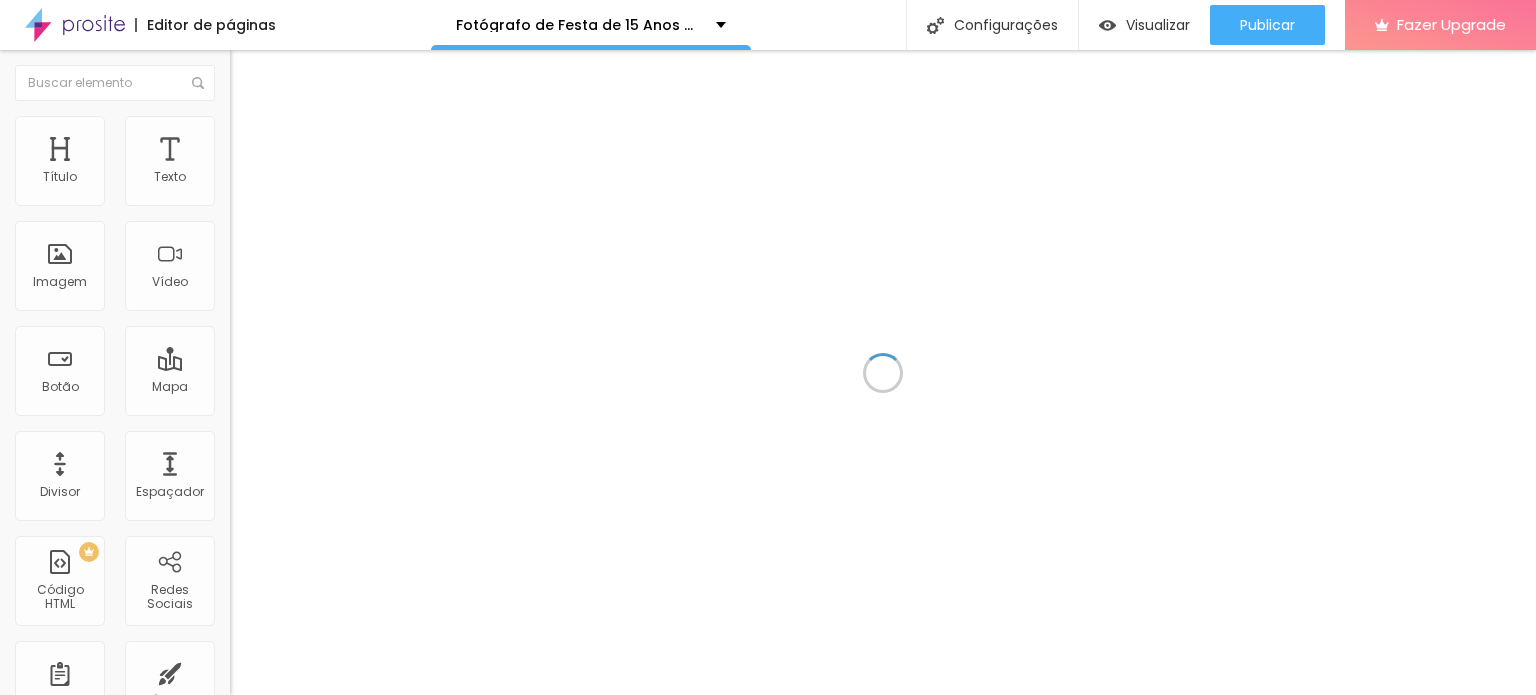 scroll, scrollTop: 0, scrollLeft: 0, axis: both 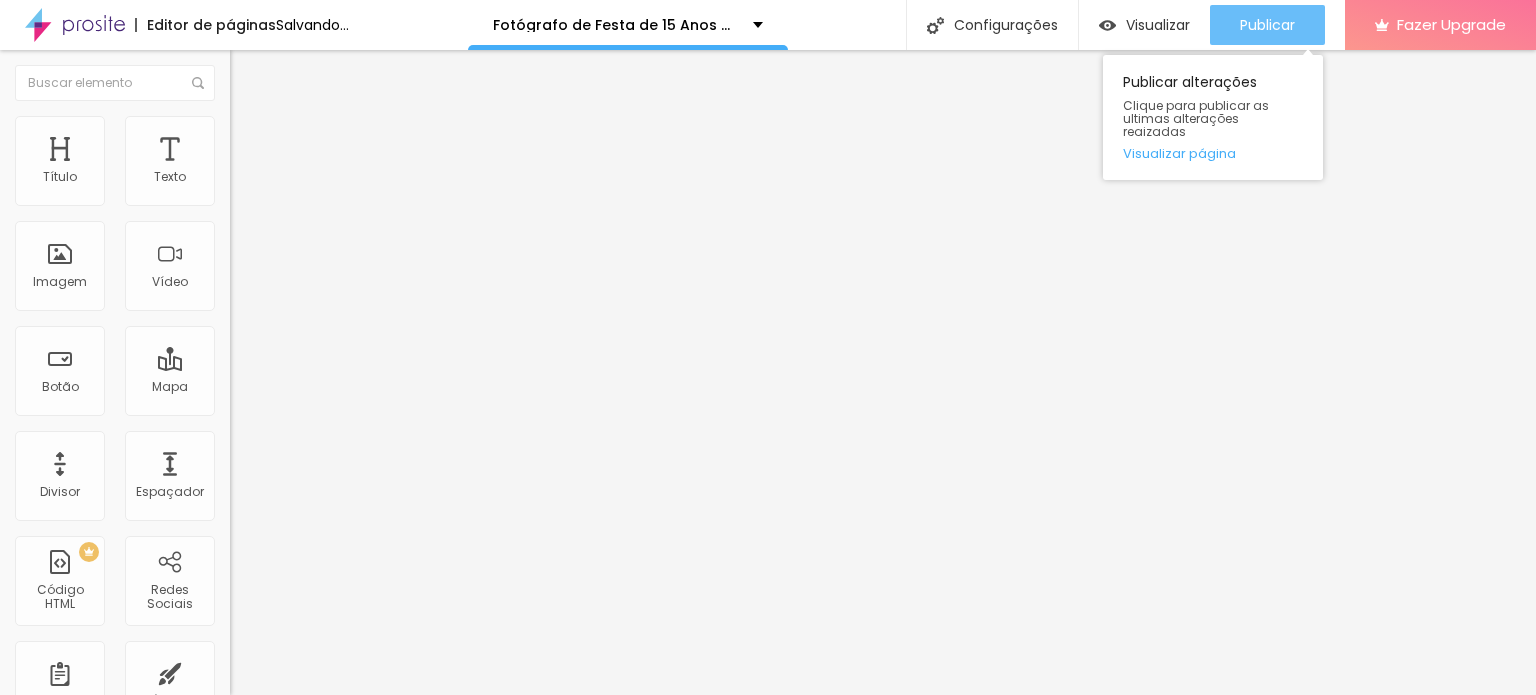 click on "Publicar" at bounding box center (1267, 25) 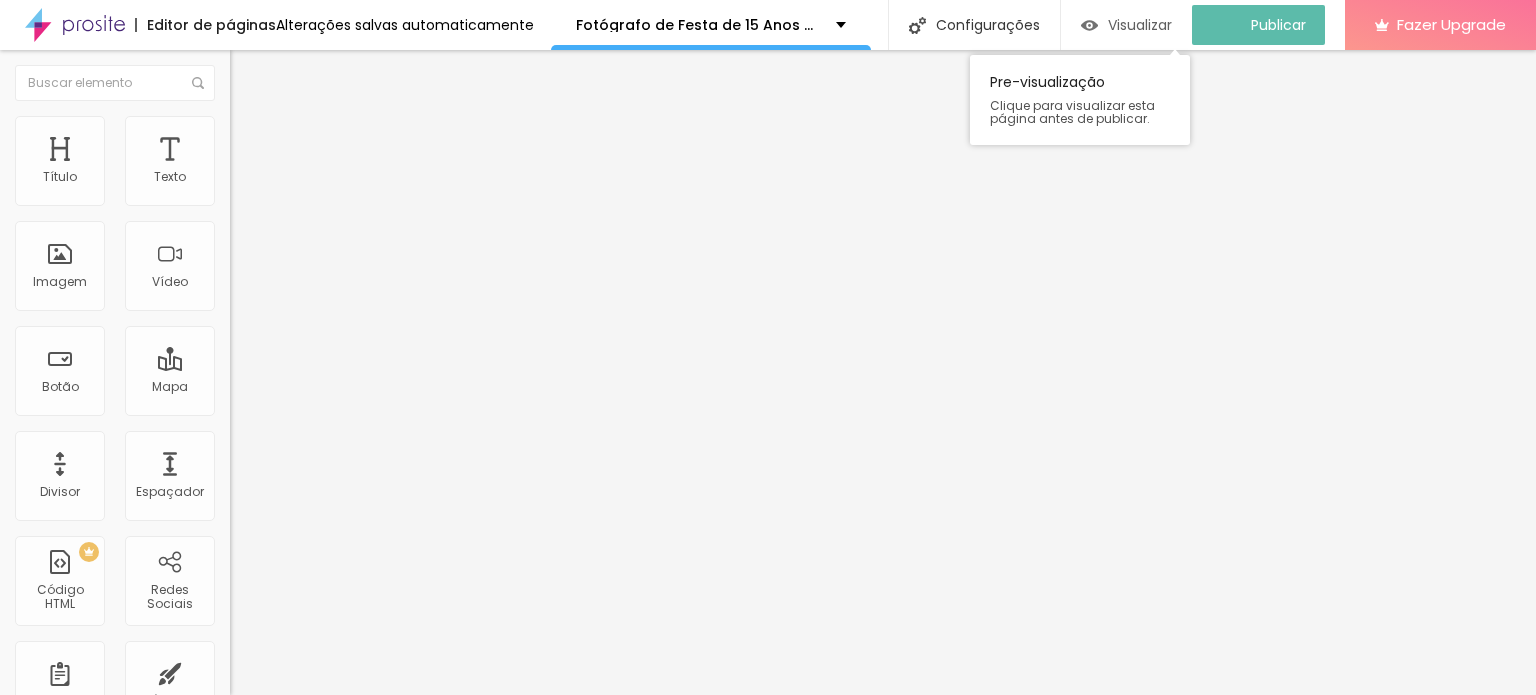 click on "Visualizar" at bounding box center (1140, 25) 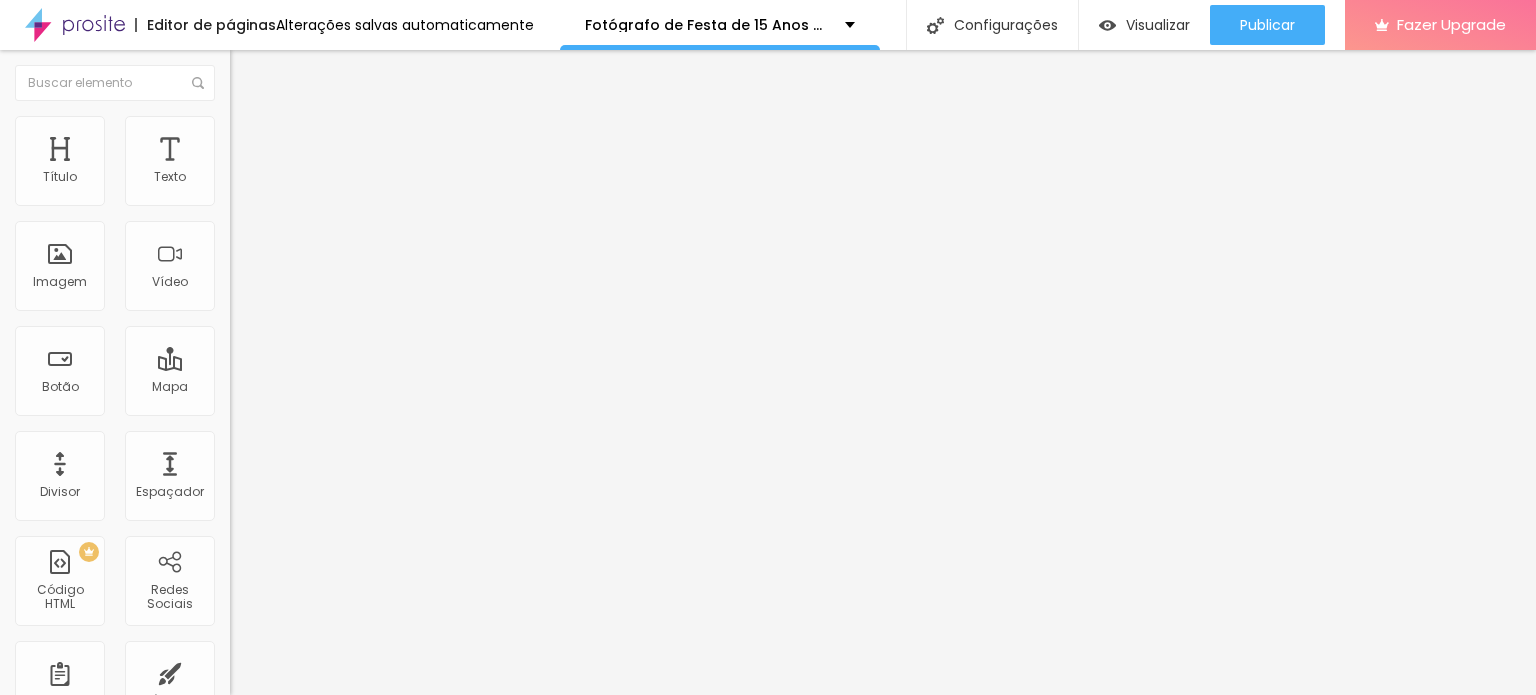 click at bounding box center (75, 25) 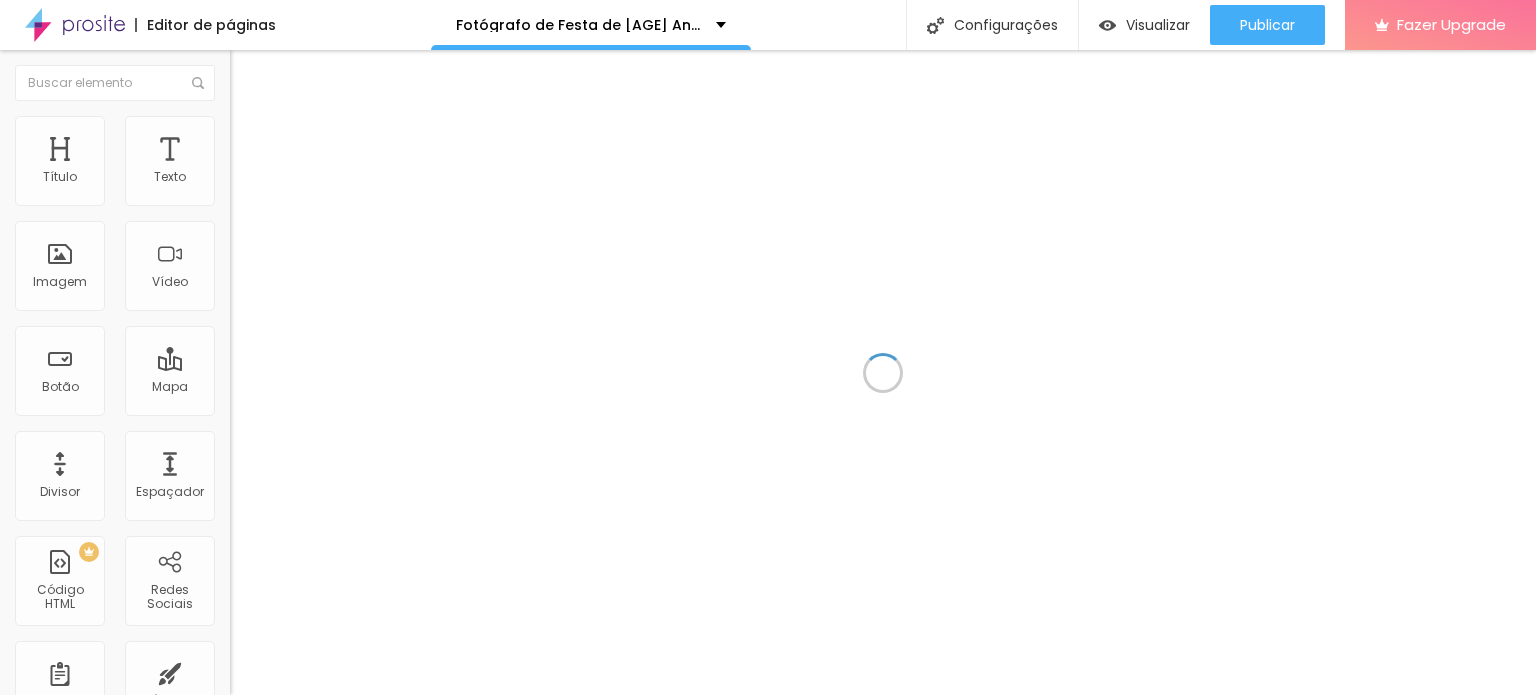 scroll, scrollTop: 0, scrollLeft: 0, axis: both 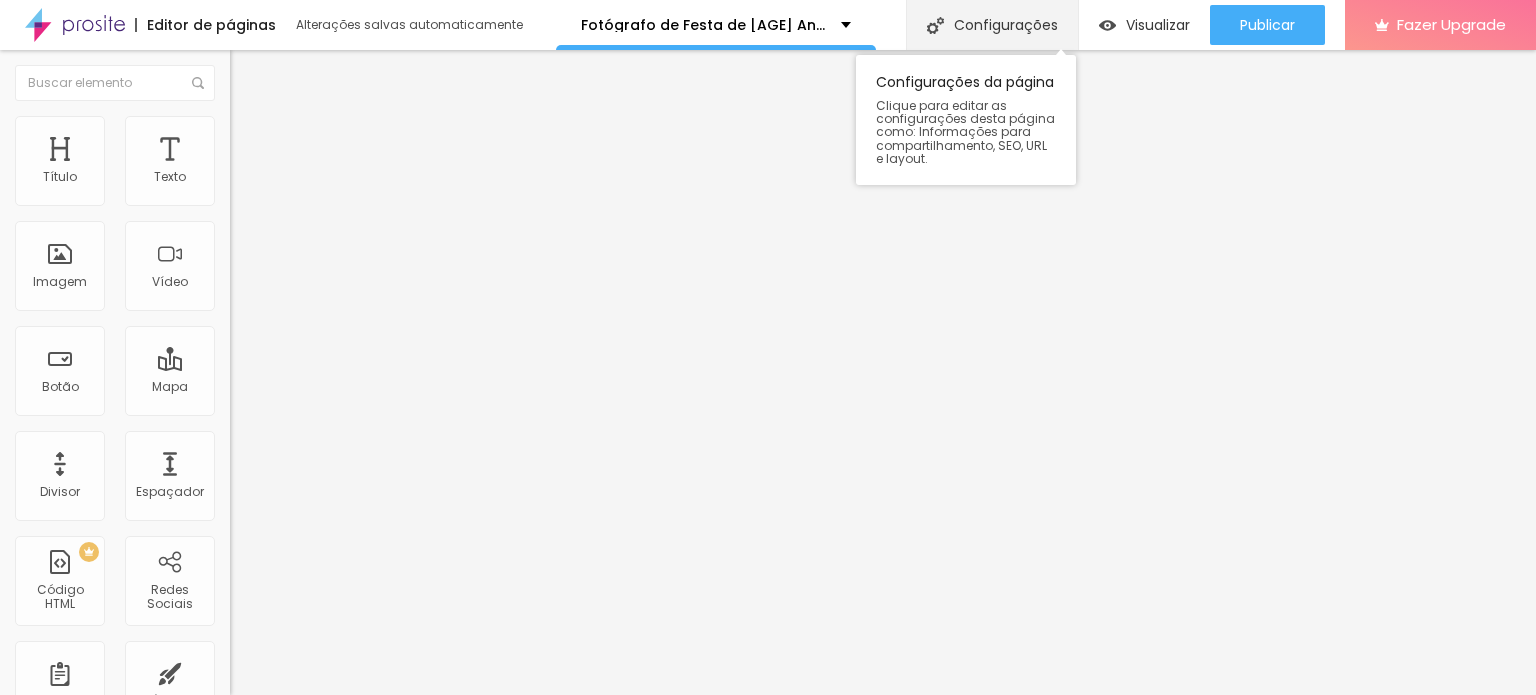 click on "Configurações" at bounding box center (992, 25) 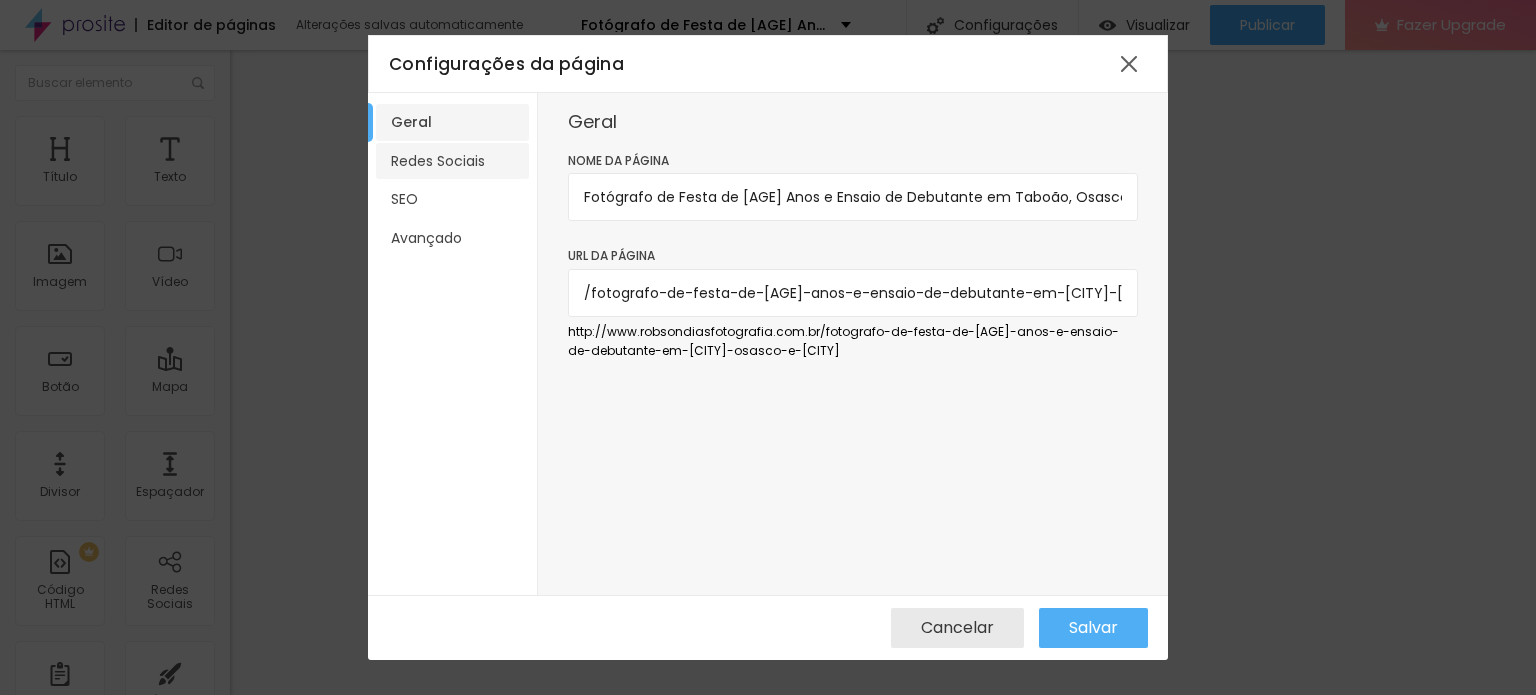 click on "Redes Sociais" at bounding box center [452, 161] 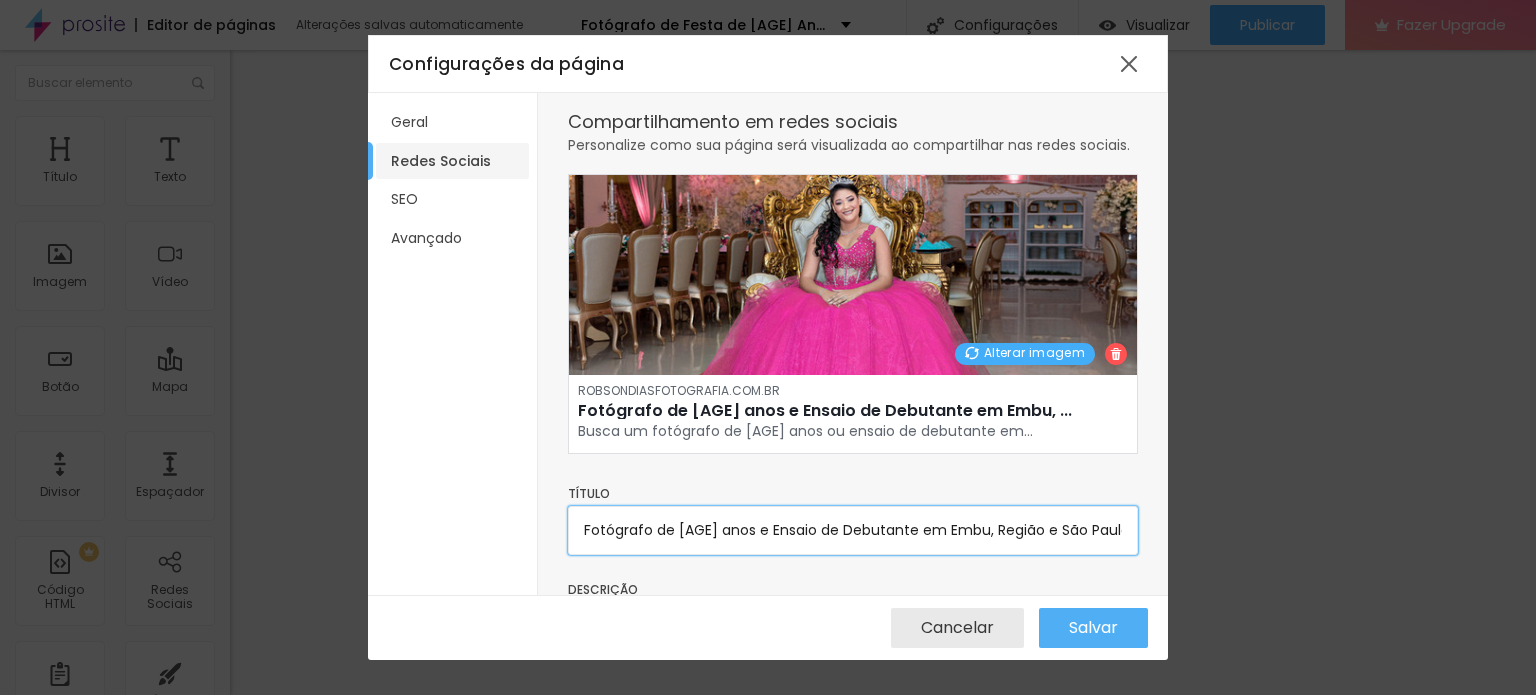 click on "Fotógrafo de [AGE] anos e Ensaio de Debutante em Embu, Região e São Paulo" at bounding box center [853, 530] 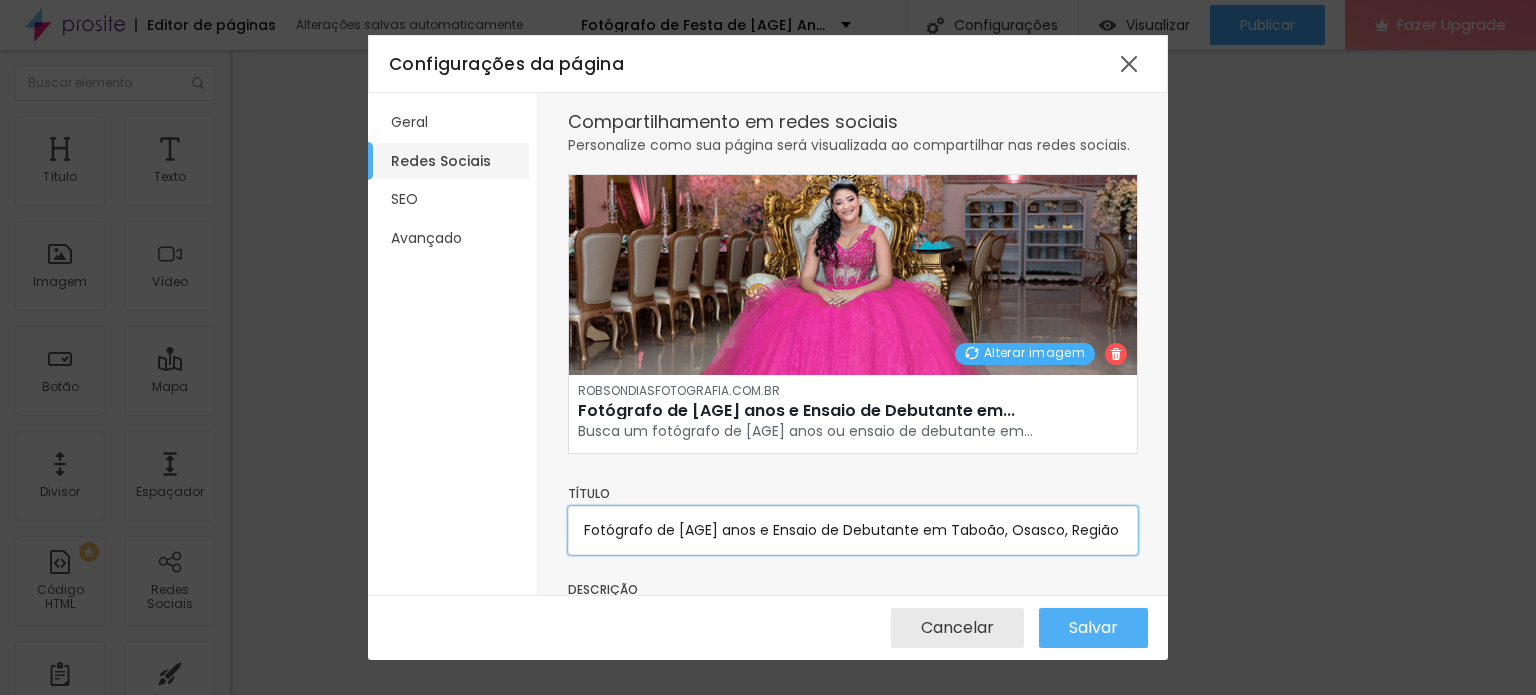 scroll, scrollTop: 156, scrollLeft: 0, axis: vertical 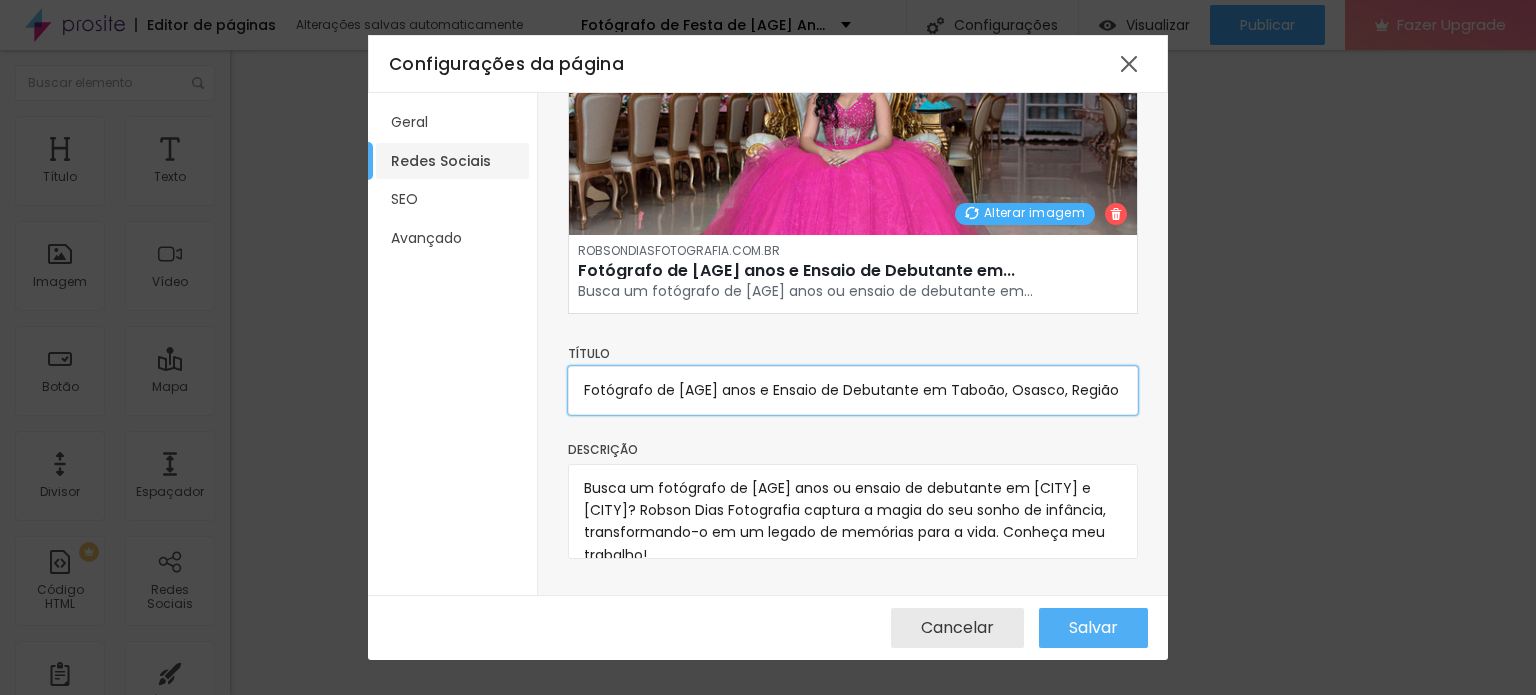 type on "Fotógrafo de [AGE] anos e Ensaio de Debutante em Taboão, Osasco, Região e São Paulo" 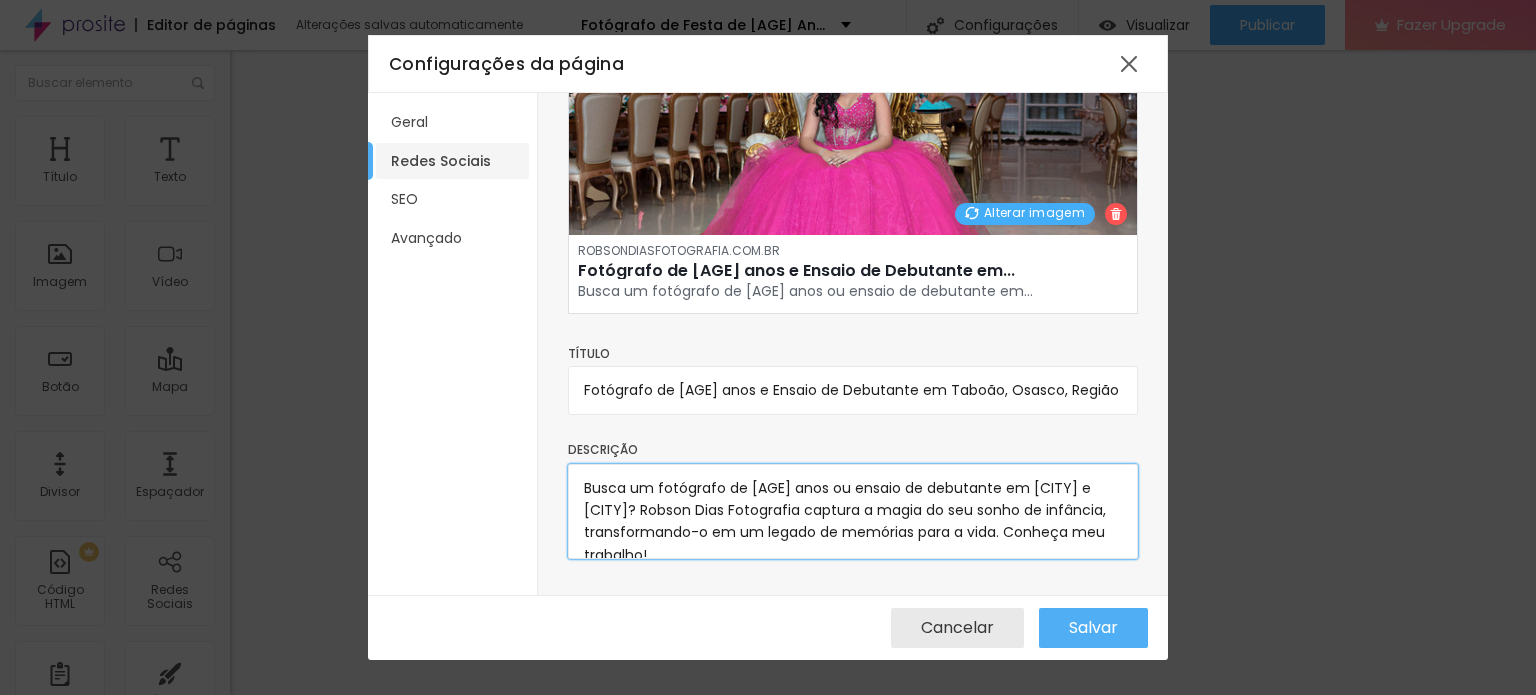 click on "Busca um fotógrafo de [AGE] anos ou ensaio de debutante em [CITY] e [CITY]? Robson Dias Fotografia captura a magia do seu sonho de infância, transformando-o em um legado de memórias para a vida. Conheça meu trabalho!" at bounding box center (853, 511) 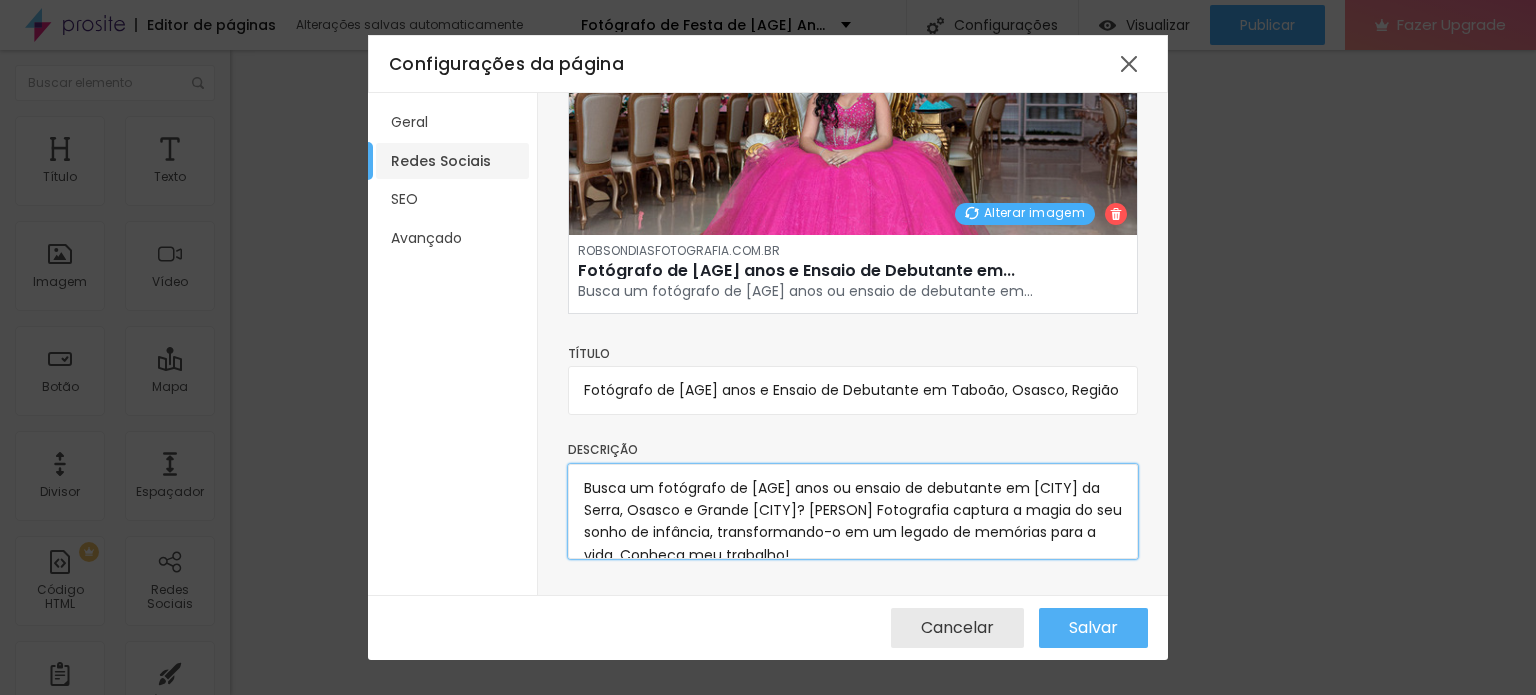 scroll, scrollTop: 20, scrollLeft: 0, axis: vertical 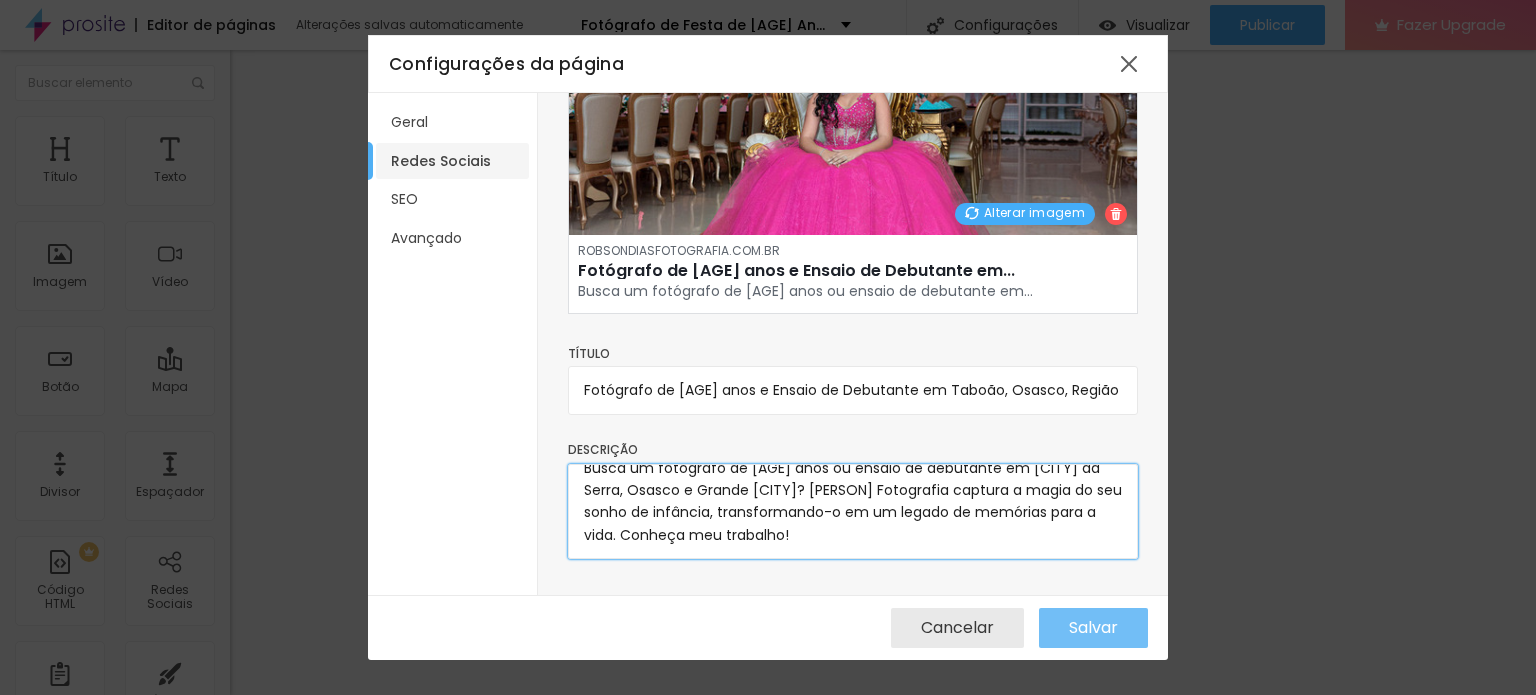 type on "Busca um fotógrafo de [AGE] anos ou ensaio de debutante em [CITY] da Serra, Osasco e Grande [CITY]? [PERSON] Fotografia captura a magia do seu sonho de infância, transformando-o em um legado de memórias para a vida. Conheça meu trabalho!" 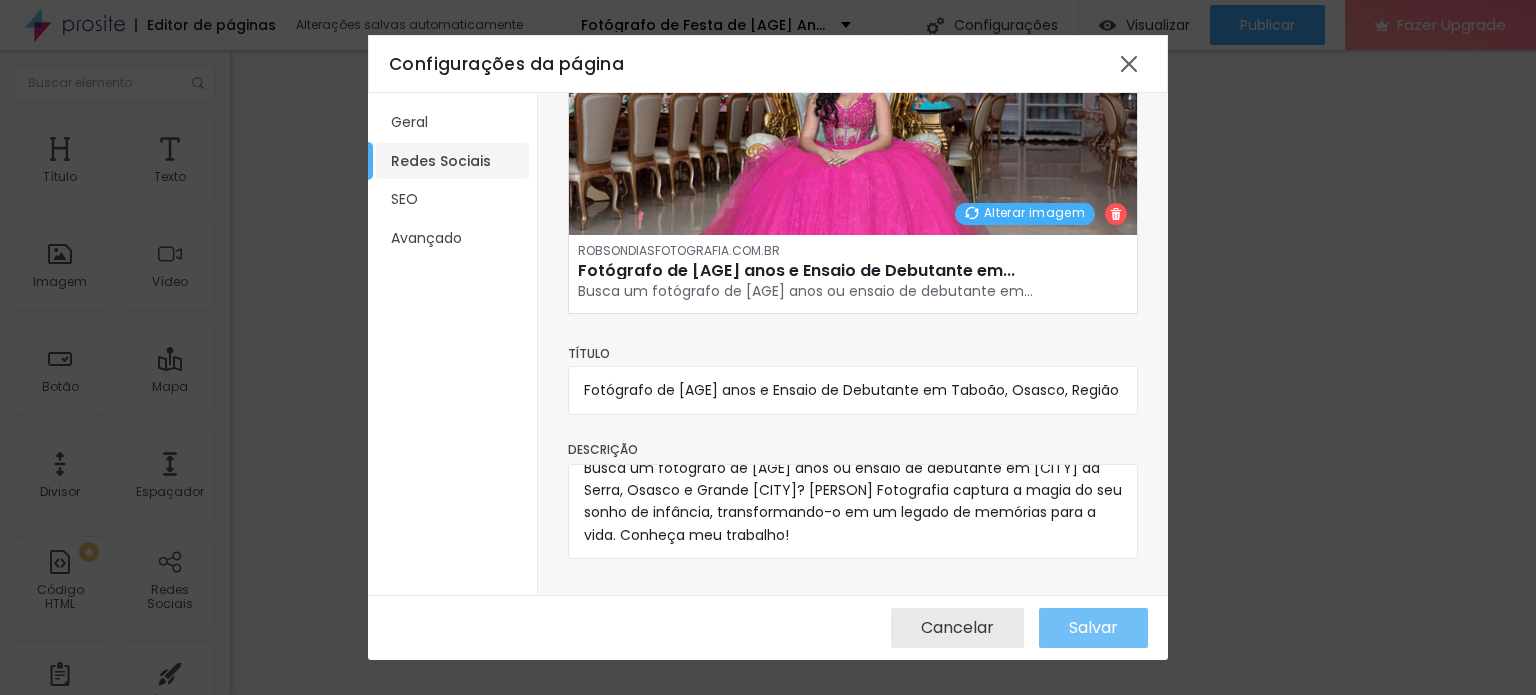 click on "Salvar" at bounding box center [1093, 628] 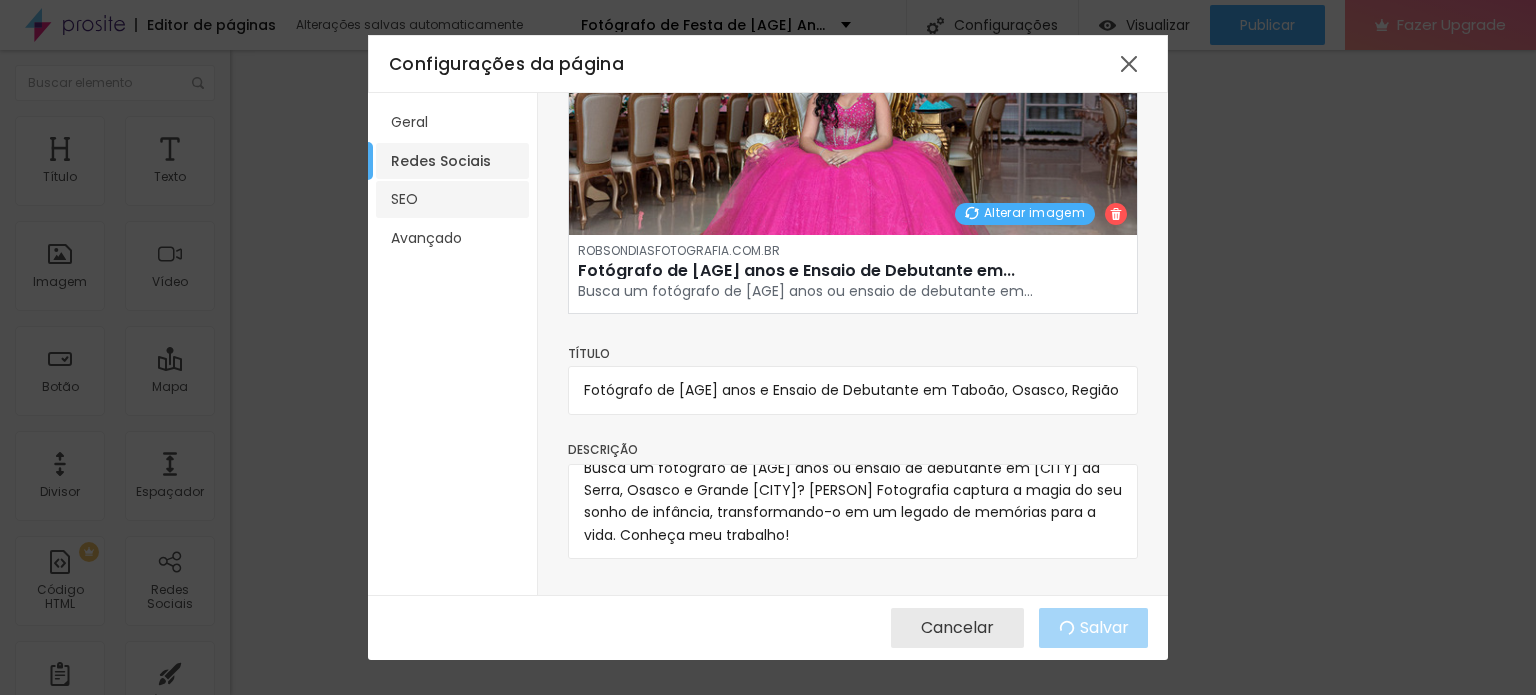 drag, startPoint x: 414, startPoint y: 191, endPoint x: 422, endPoint y: 202, distance: 13.601471 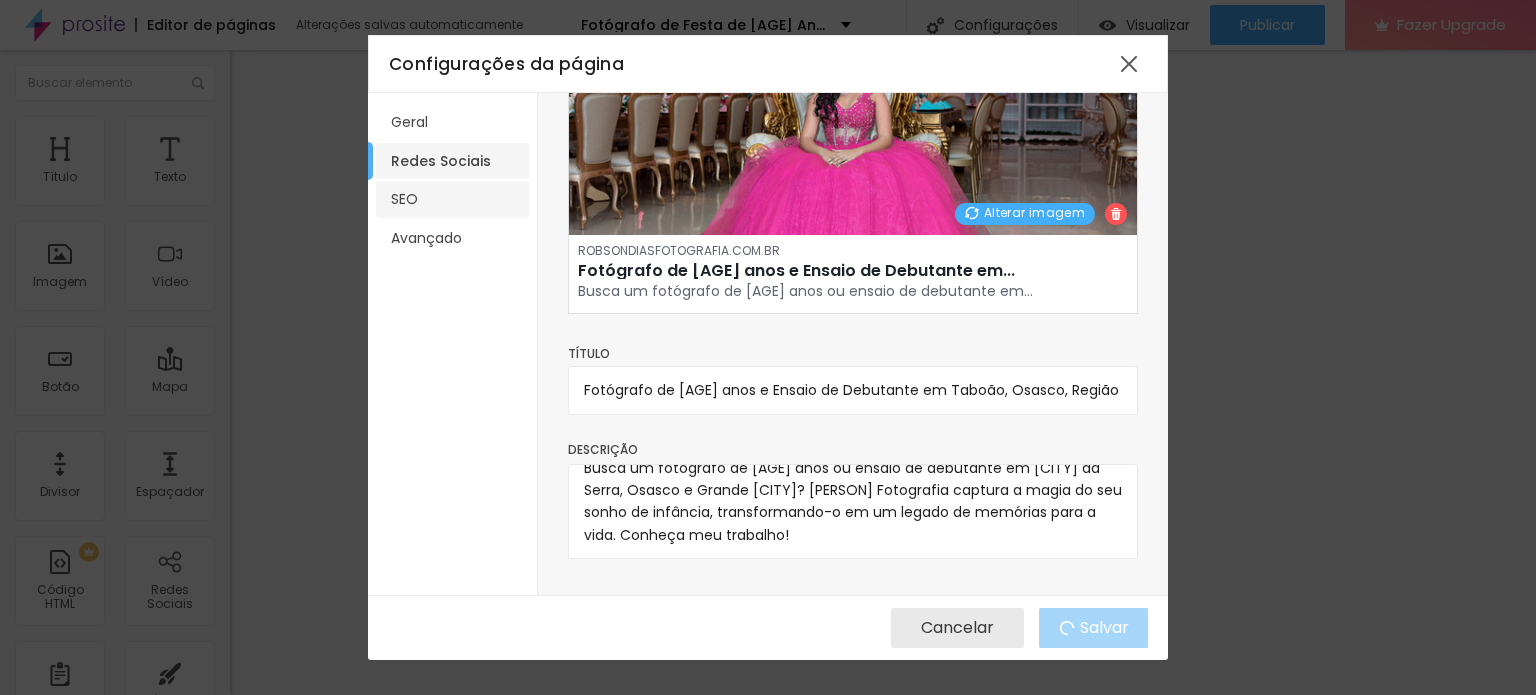click on "SEO" at bounding box center [452, 199] 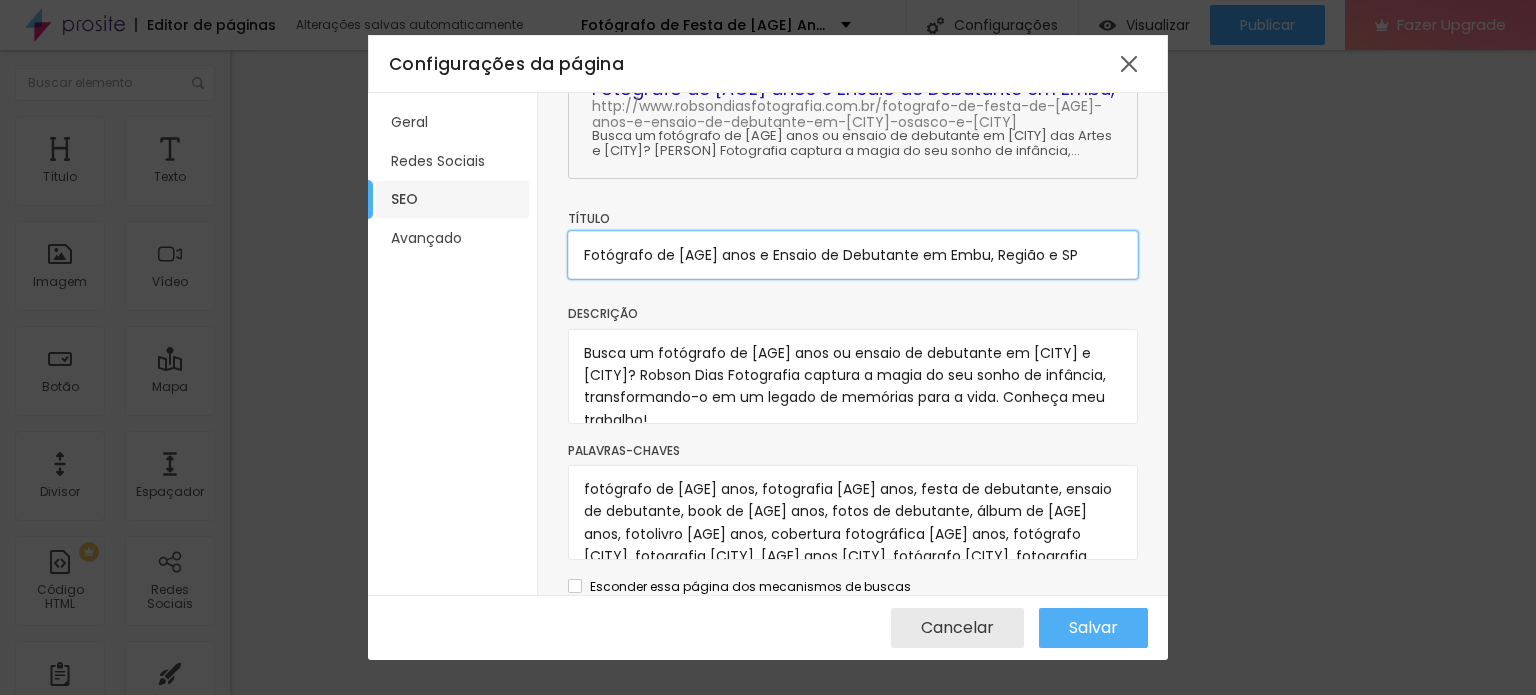 drag, startPoint x: 920, startPoint y: 267, endPoint x: 962, endPoint y: 280, distance: 43.965897 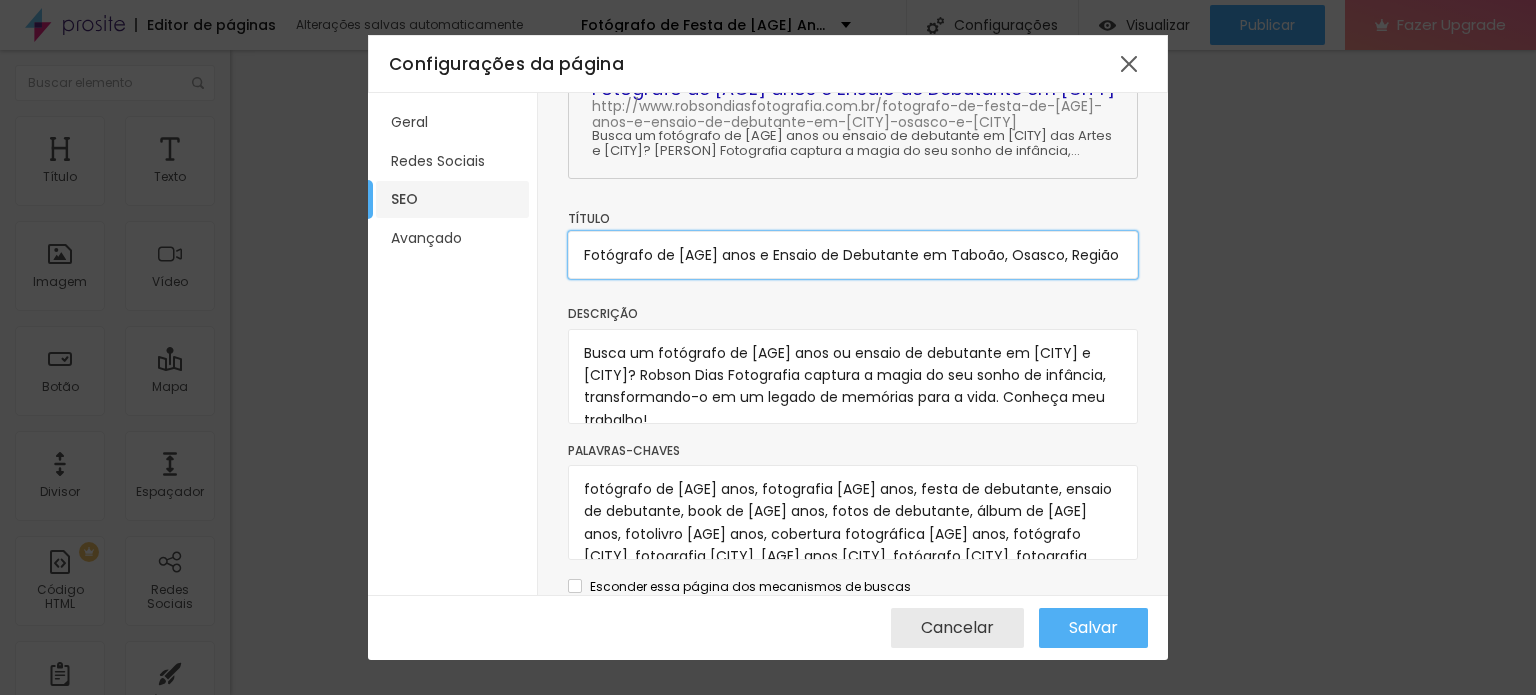 type on "Fotógrafo de [AGE] anos e Ensaio de Debutante em Taboão, Osasco, Região e SP" 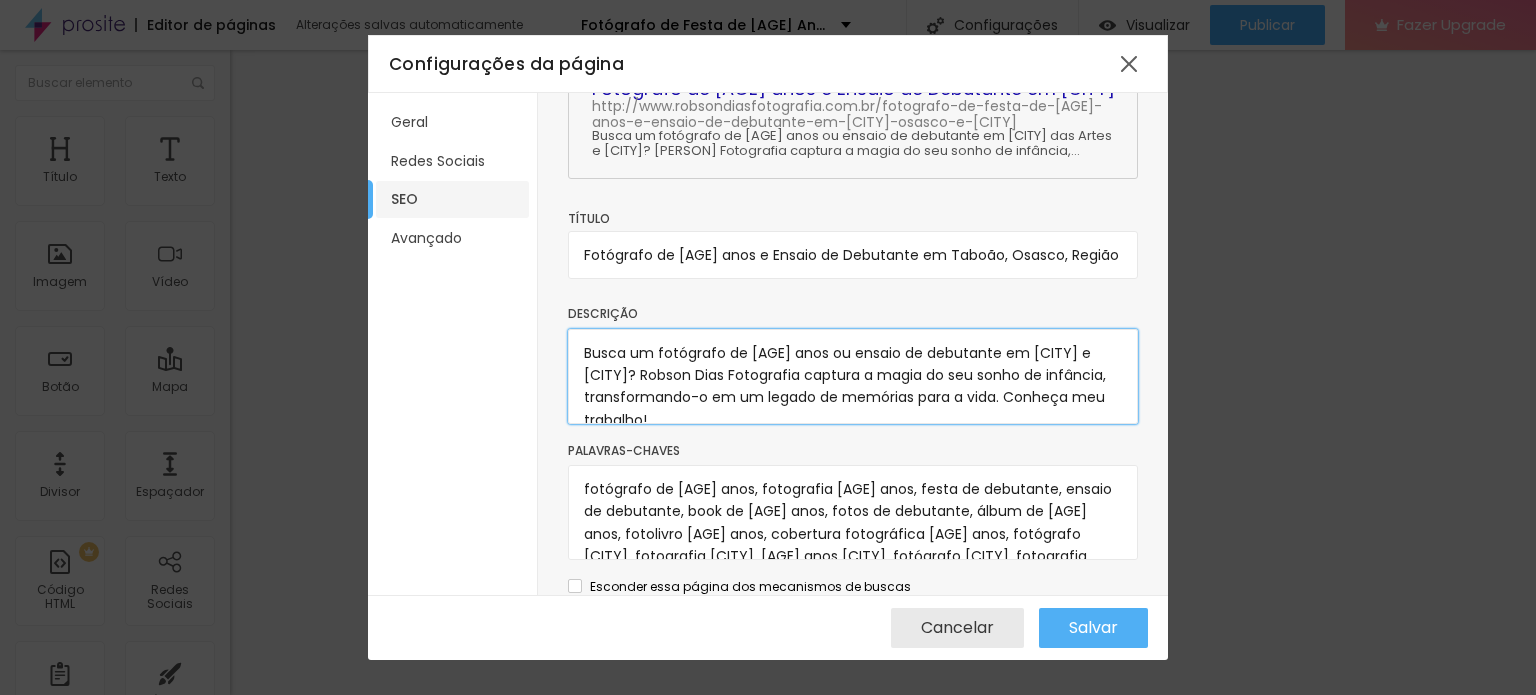 click on "Busca um fotógrafo de [AGE] anos ou ensaio de debutante em [CITY] e [CITY]? Robson Dias Fotografia captura a magia do seu sonho de infância, transformando-o em um legado de memórias para a vida. Conheça meu trabalho!" at bounding box center (853, 376) 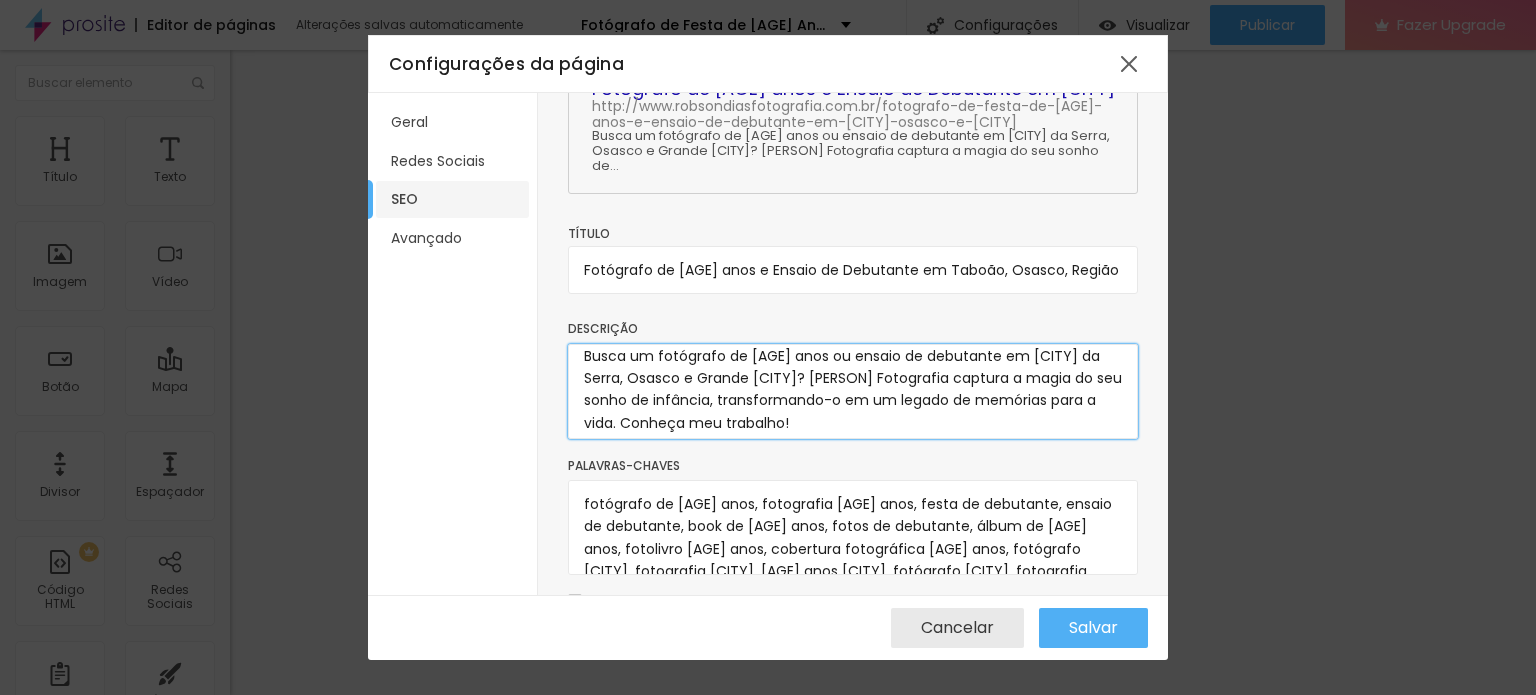 scroll, scrollTop: 20, scrollLeft: 0, axis: vertical 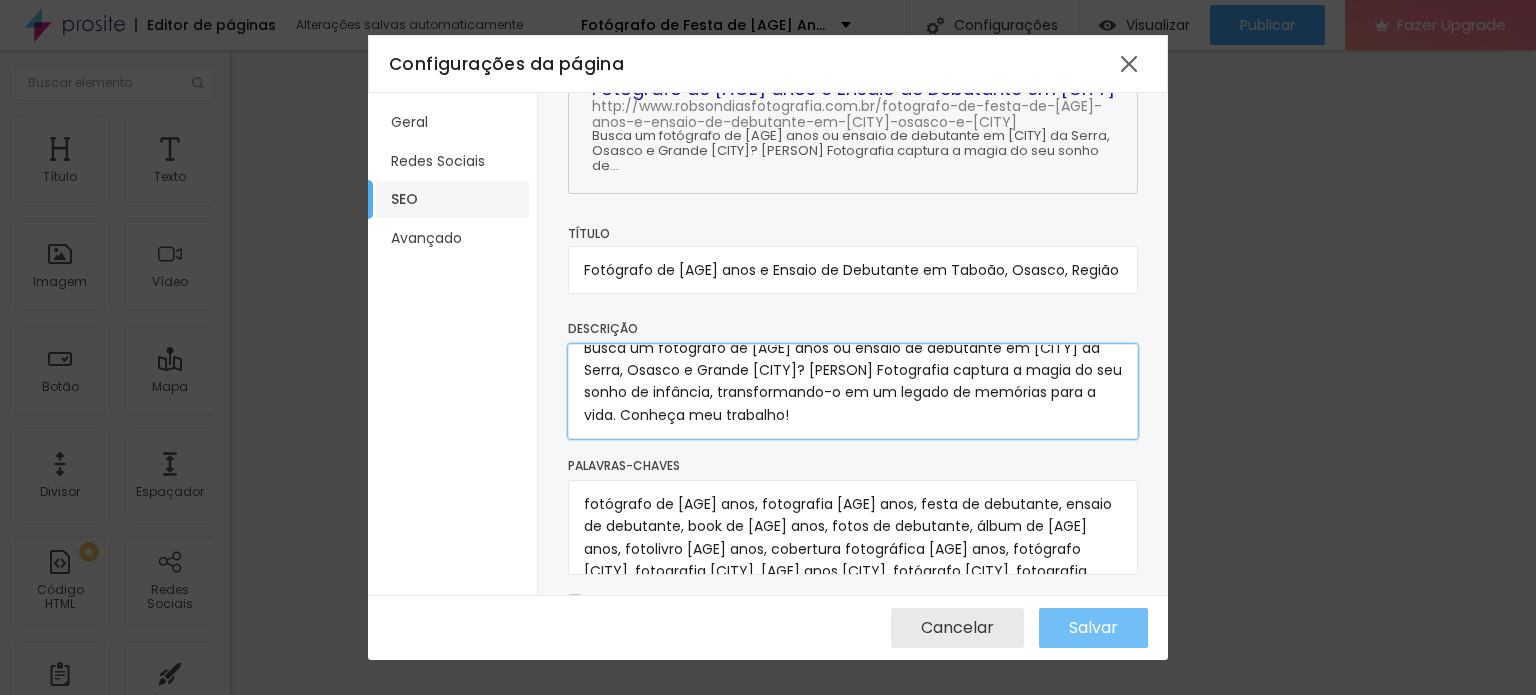 type on "Busca um fotógrafo de [AGE] anos ou ensaio de debutante em [CITY] da Serra, Osasco e Grande [CITY]? [PERSON] Fotografia captura a magia do seu sonho de infância, transformando-o em um legado de memórias para a vida. Conheça meu trabalho!" 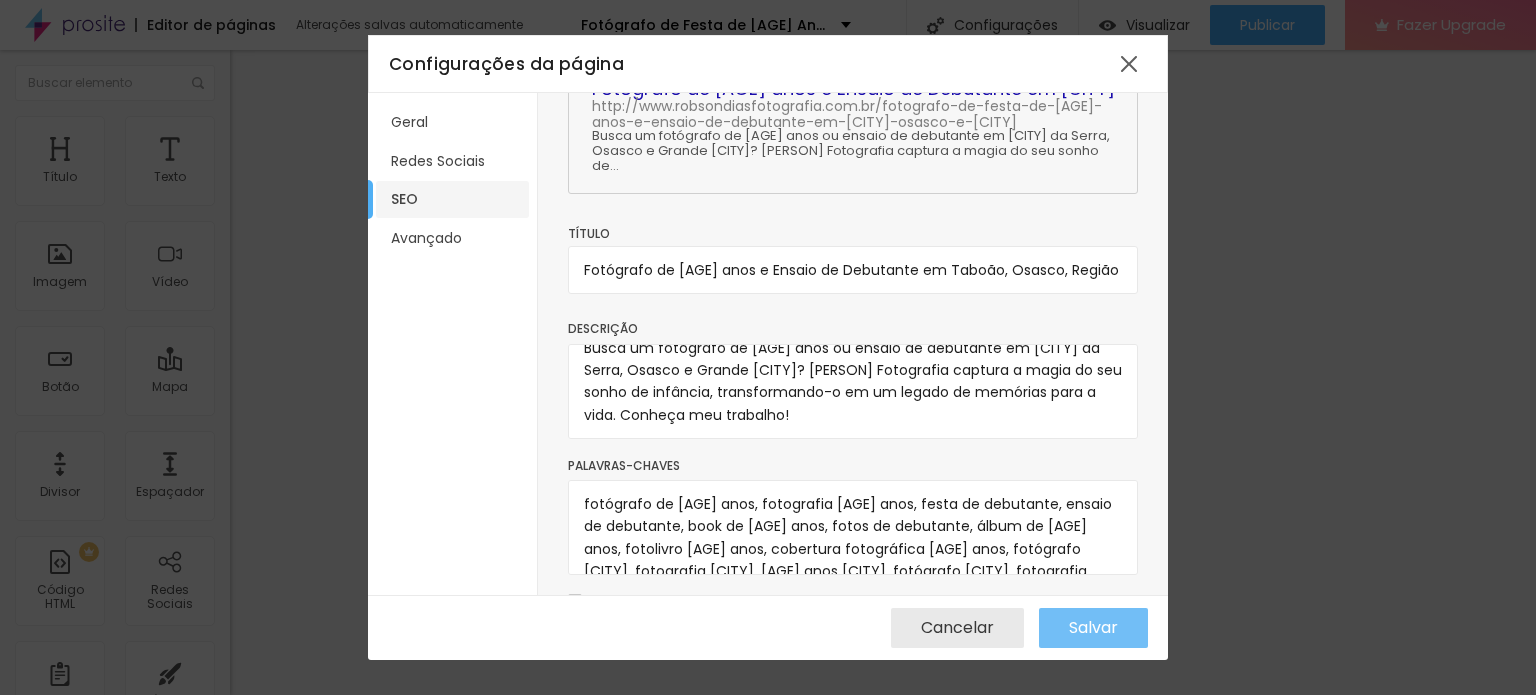 click on "Salvar" at bounding box center (1093, 628) 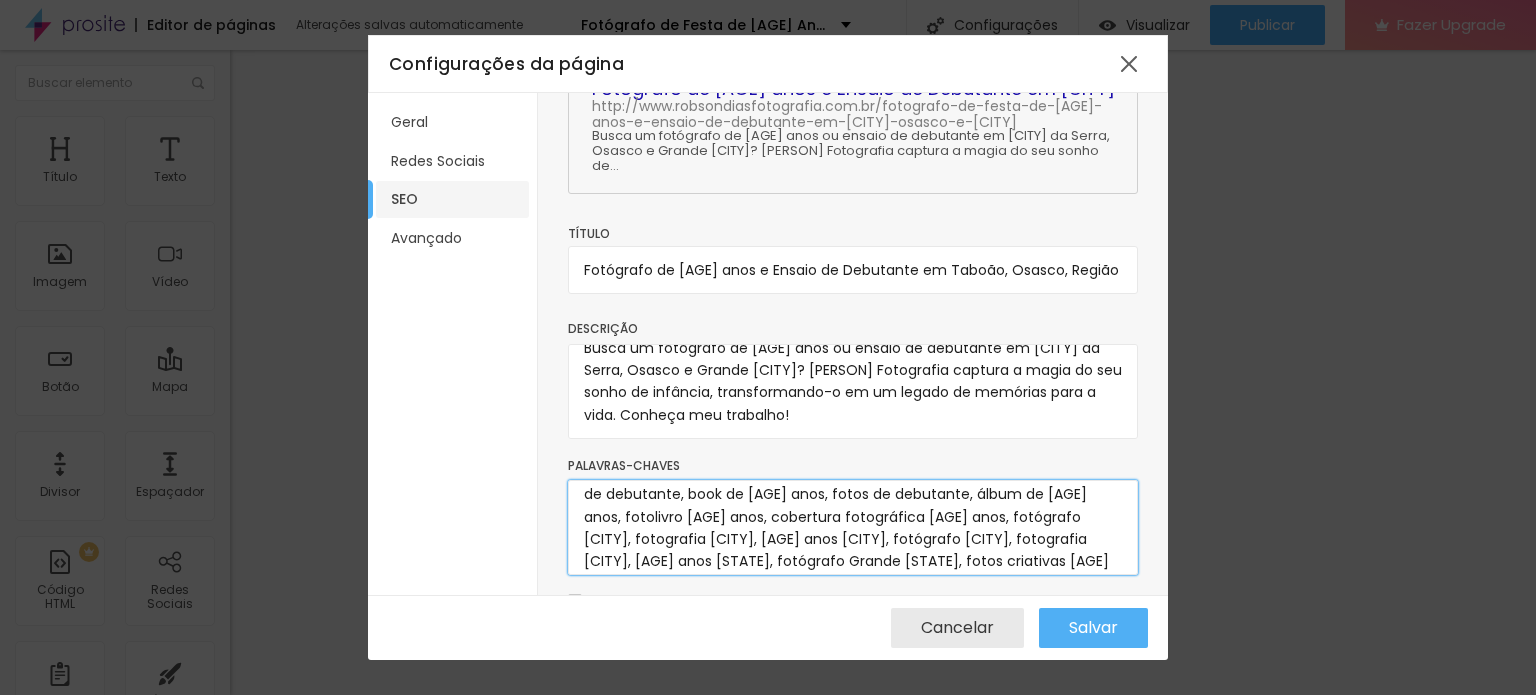 scroll, scrollTop: 39, scrollLeft: 0, axis: vertical 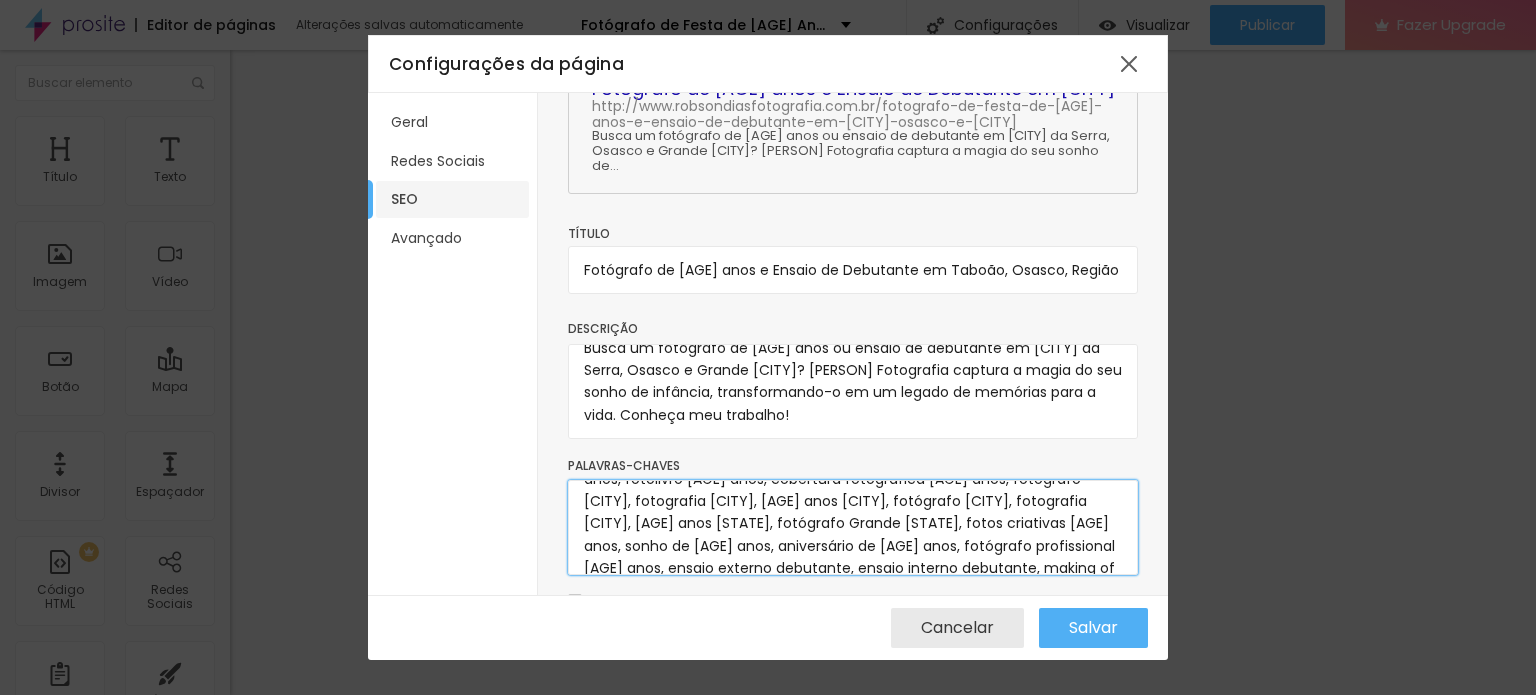click on "fotógrafo de [AGE] anos, fotografia [AGE] anos, festa de debutante, ensaio de debutante, book de [AGE] anos, fotos de debutante, álbum de [AGE] anos, fotolivro [AGE] anos, cobertura fotográfica [AGE] anos, fotógrafo [CITY], fotografia [CITY], [AGE] anos [CITY], fotógrafo [CITY], fotografia [CITY], [AGE] anos [STATE], fotógrafo Grande [STATE], fotos criativas [AGE] anos, sonho de [AGE] anos, aniversário de [AGE] anos, fotógrafo profissional [AGE] anos, ensaio externo debutante, ensaio interno debutante, making of [AGE] anos, valsa [AGE] anos, recepção [AGE] anos, festa temática [AGE] anos, orçamento fotógrafo [AGE] anos, preço fotógrafo [AGE] anos, robson dias fotografia, robson dias" at bounding box center [853, 527] 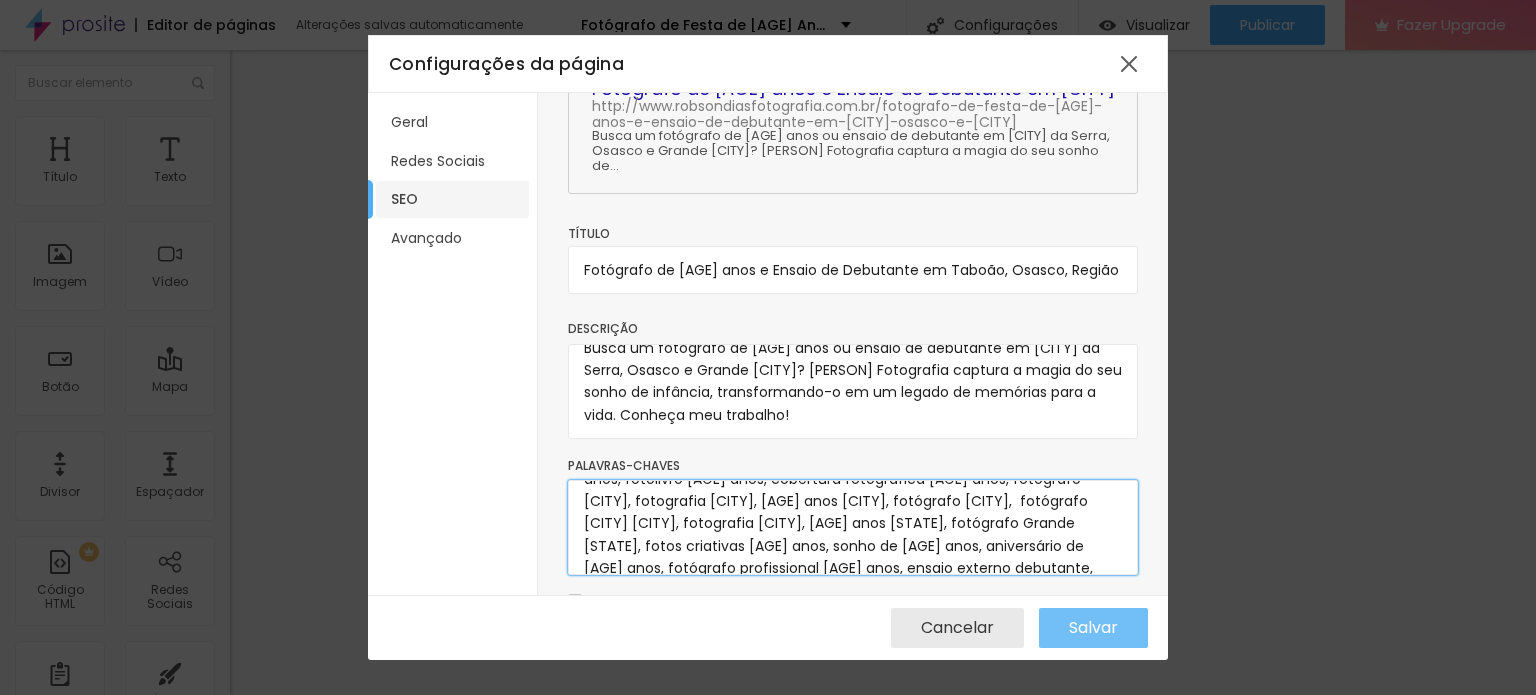 type on "fotógrafo de [AGE] anos, fotografia [AGE] anos, festa de debutante, ensaio de debutante, book de [AGE] anos, fotos de debutante, álbum de [AGE] anos, fotolivro [AGE] anos, cobertura fotográfica [AGE] anos, fotógrafo [CITY], fotografia [CITY], [AGE] anos [CITY], fotógrafo [CITY],  fotógrafo [CITY] [CITY], fotografia [CITY], [AGE] anos [STATE], fotógrafo Grande [STATE], fotos criativas [AGE] anos, sonho de [AGE] anos, aniversário de [AGE] anos, fotógrafo profissional [AGE] anos, ensaio externo debutante, ensaio interno debutante, making of [AGE] anos, valsa [AGE] anos, recepção [AGE] anos, festa temática [AGE] anos, orçamento fotógrafo [AGE] anos, preço fotógrafo [AGE] anos, robson dias fotografia, robson dias" 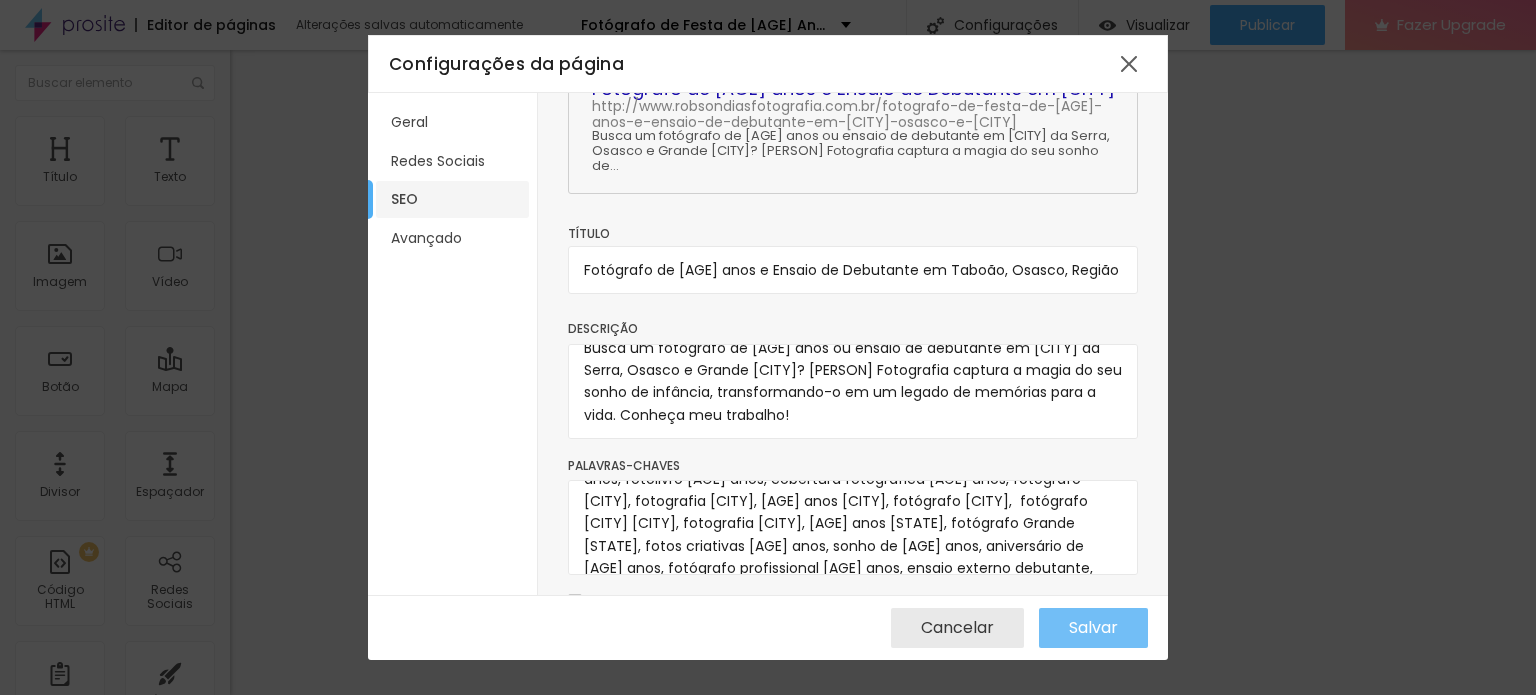 click on "Salvar" at bounding box center (1093, 628) 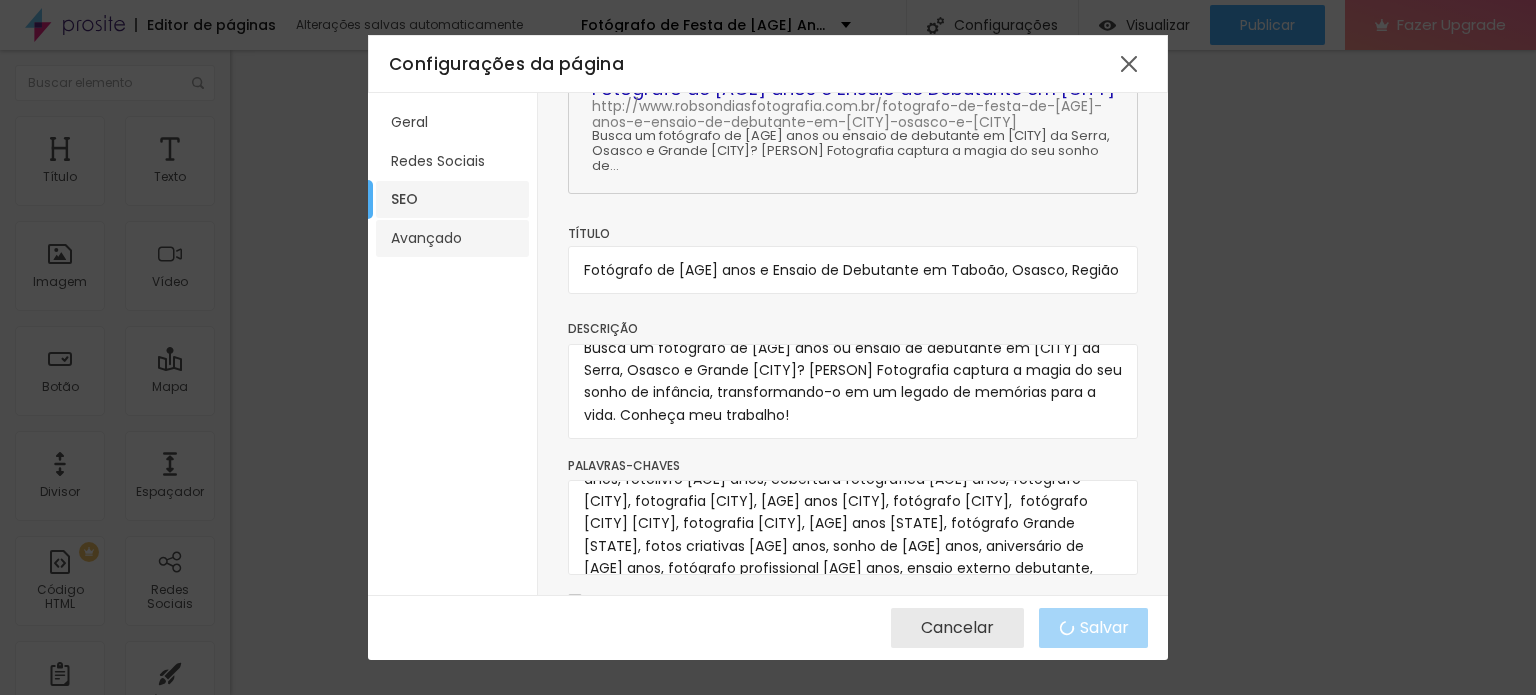 click on "Avançado" at bounding box center (452, 238) 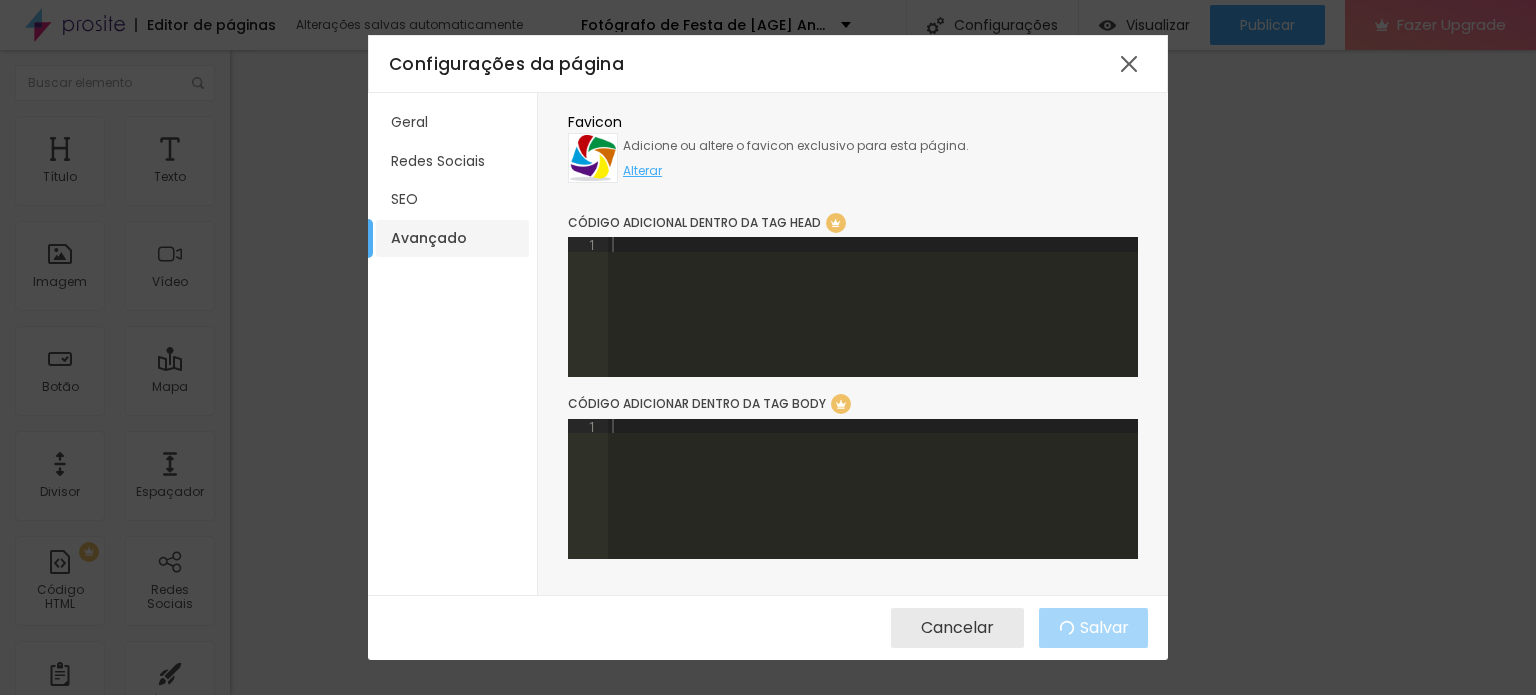 scroll, scrollTop: 40, scrollLeft: 0, axis: vertical 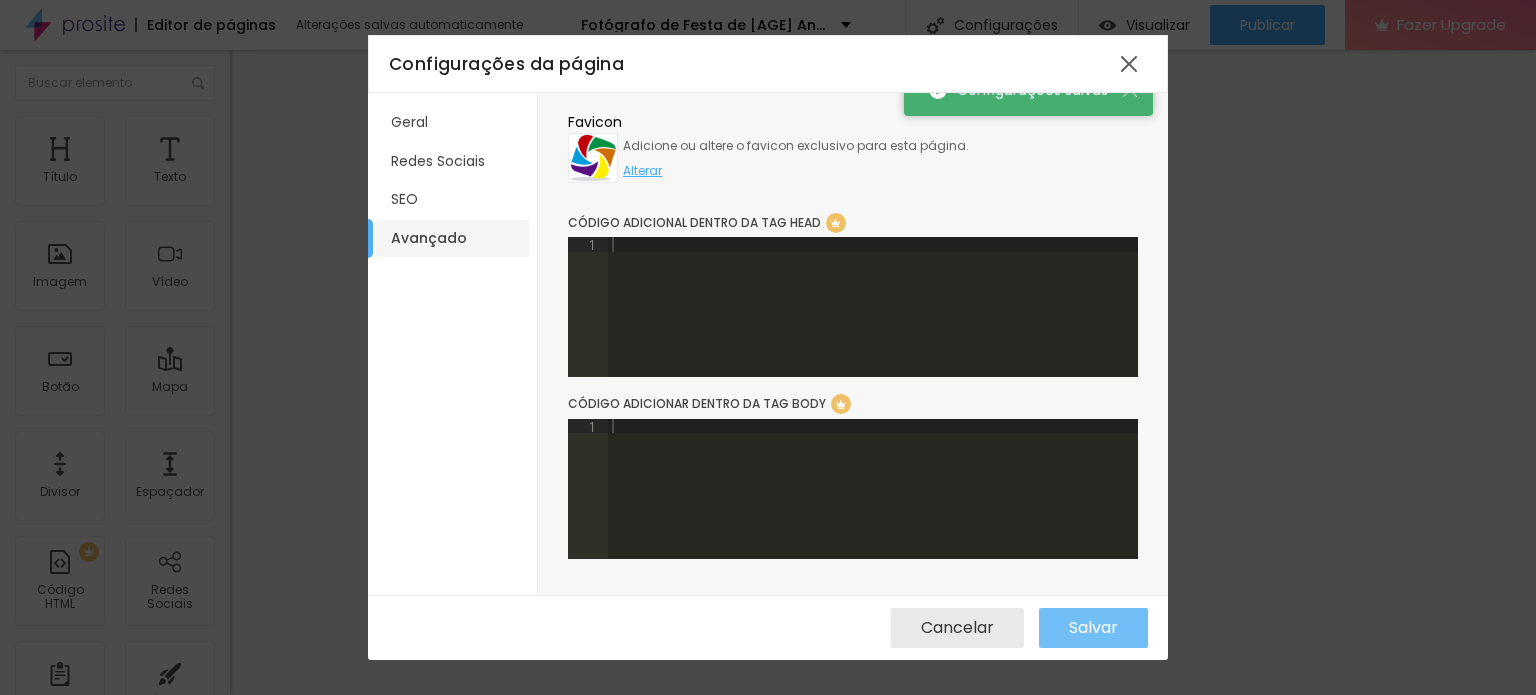 click on "Salvar" at bounding box center (1093, 628) 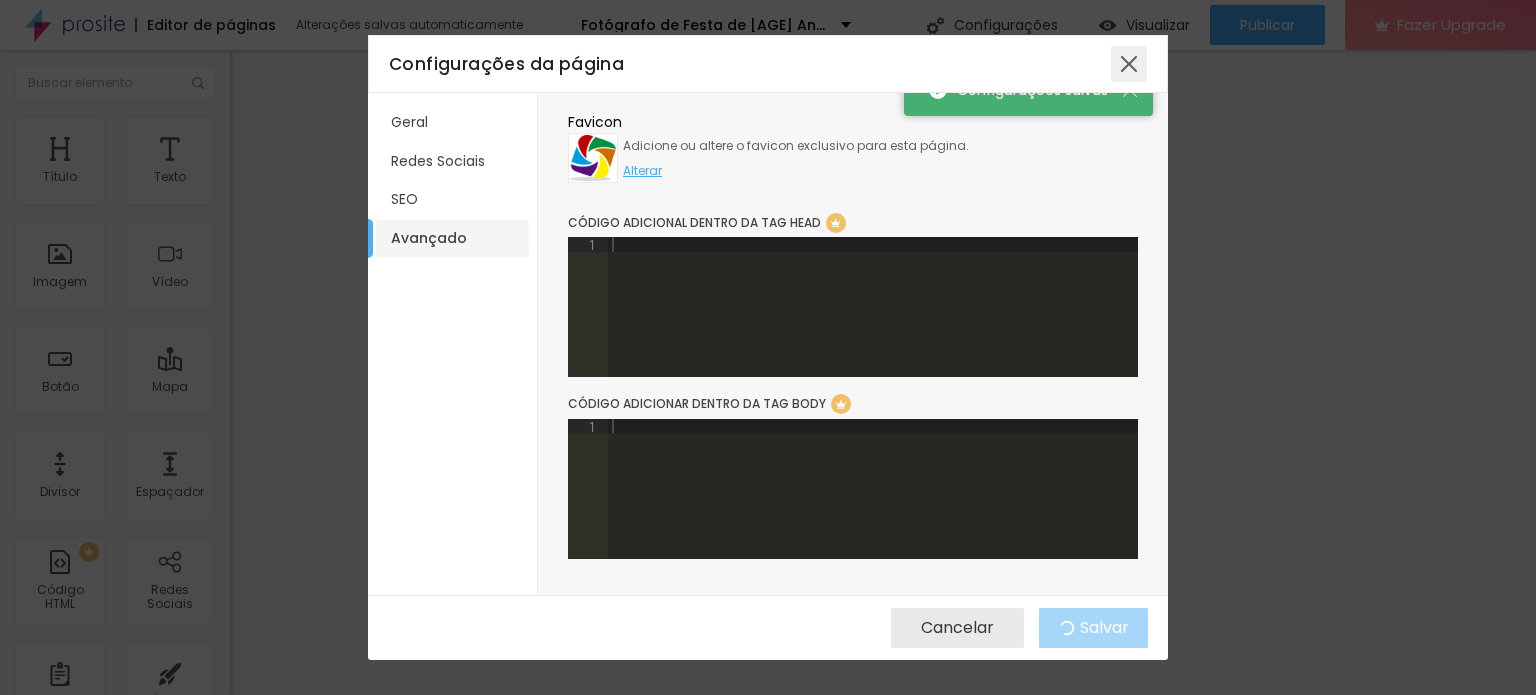 click at bounding box center (1129, 64) 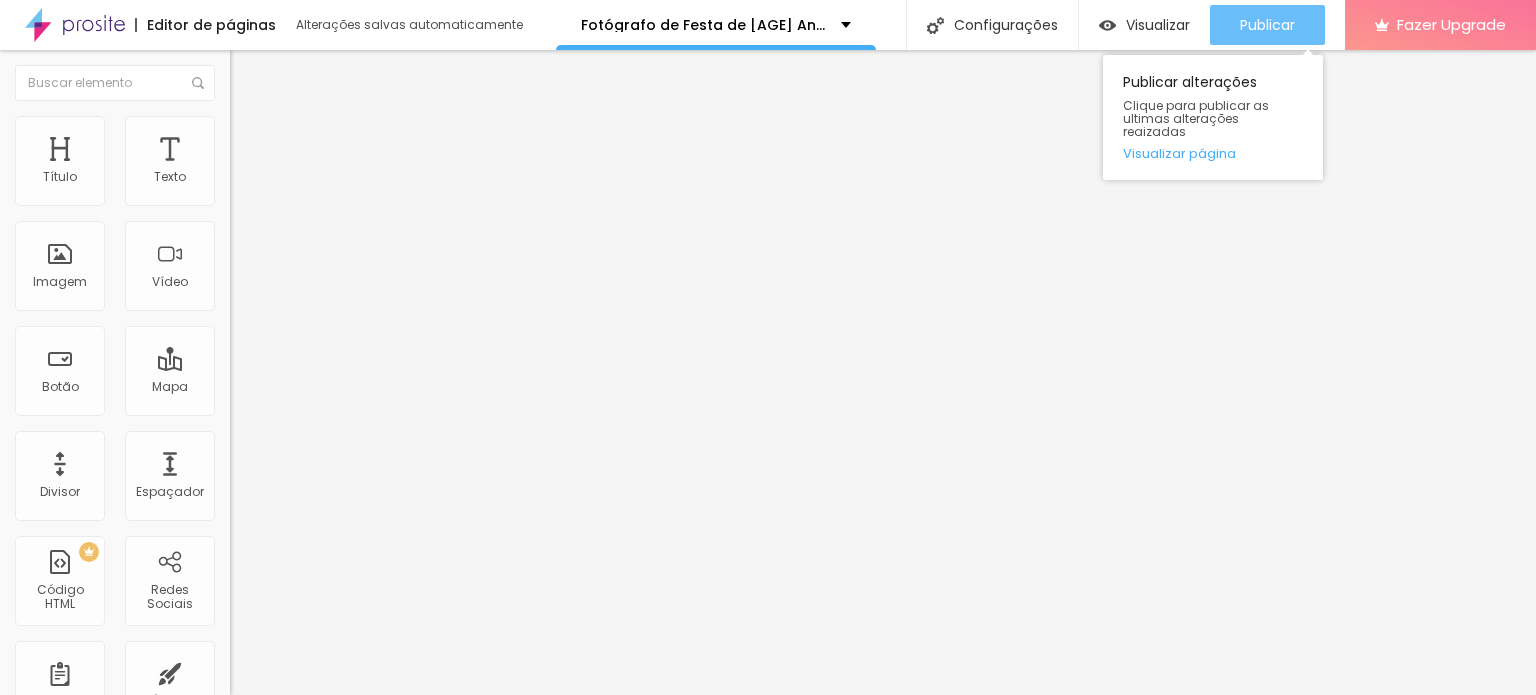 click on "Publicar" at bounding box center [1267, 25] 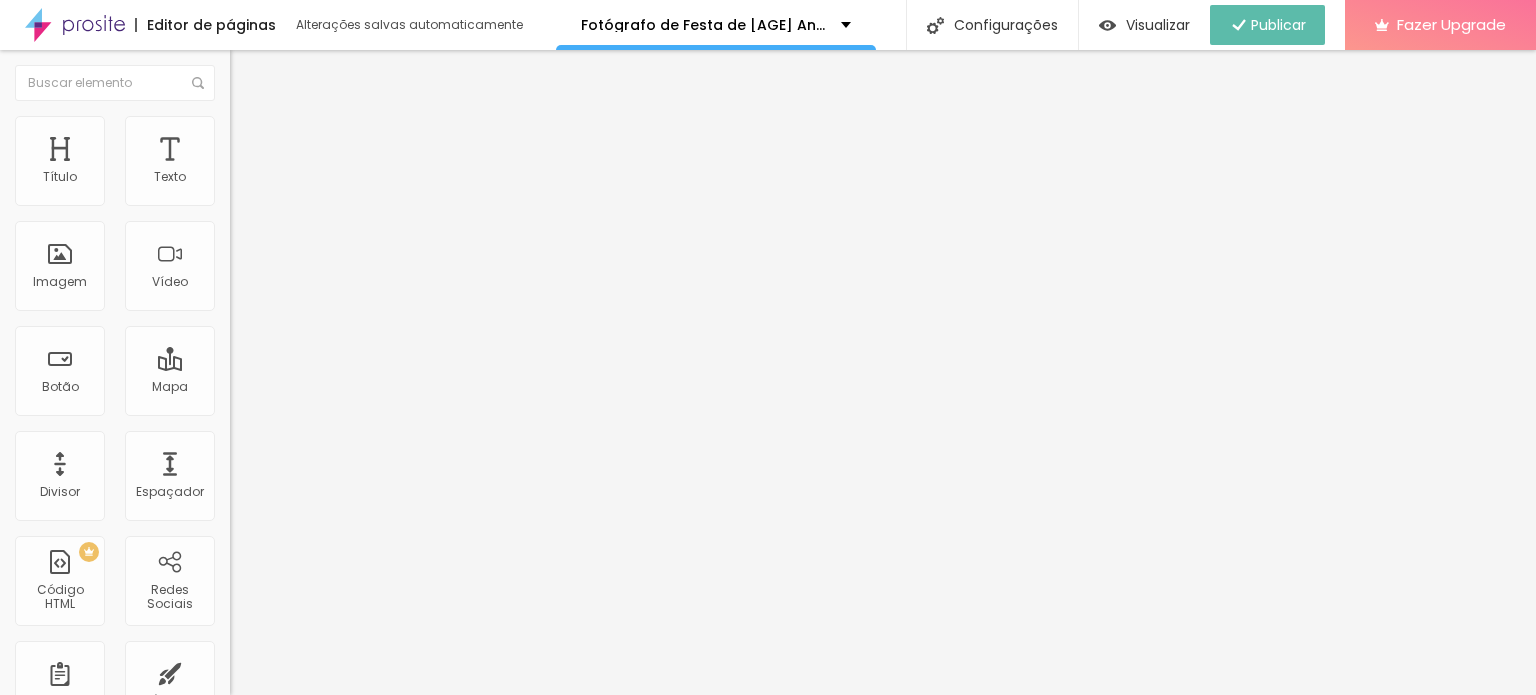 click at bounding box center (75, 25) 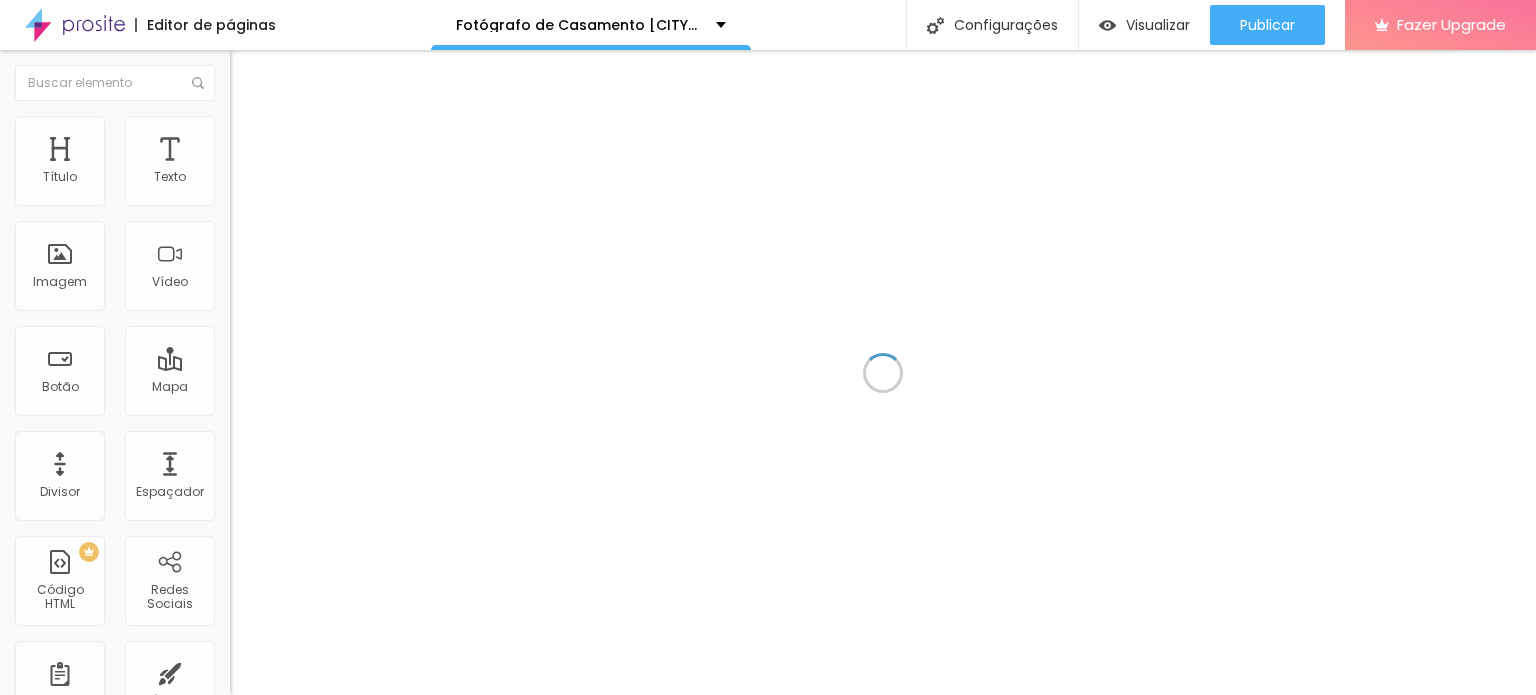 scroll, scrollTop: 0, scrollLeft: 0, axis: both 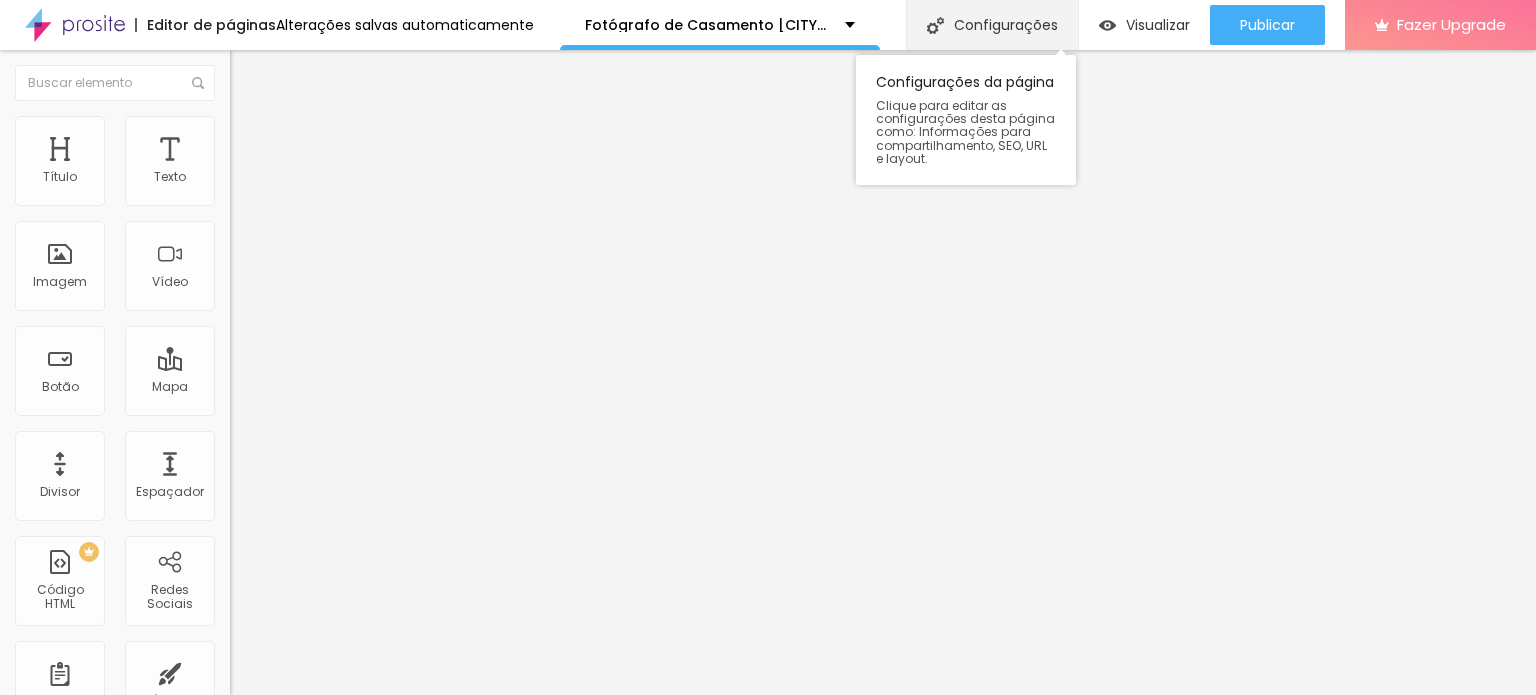 click on "Configurações" at bounding box center (992, 25) 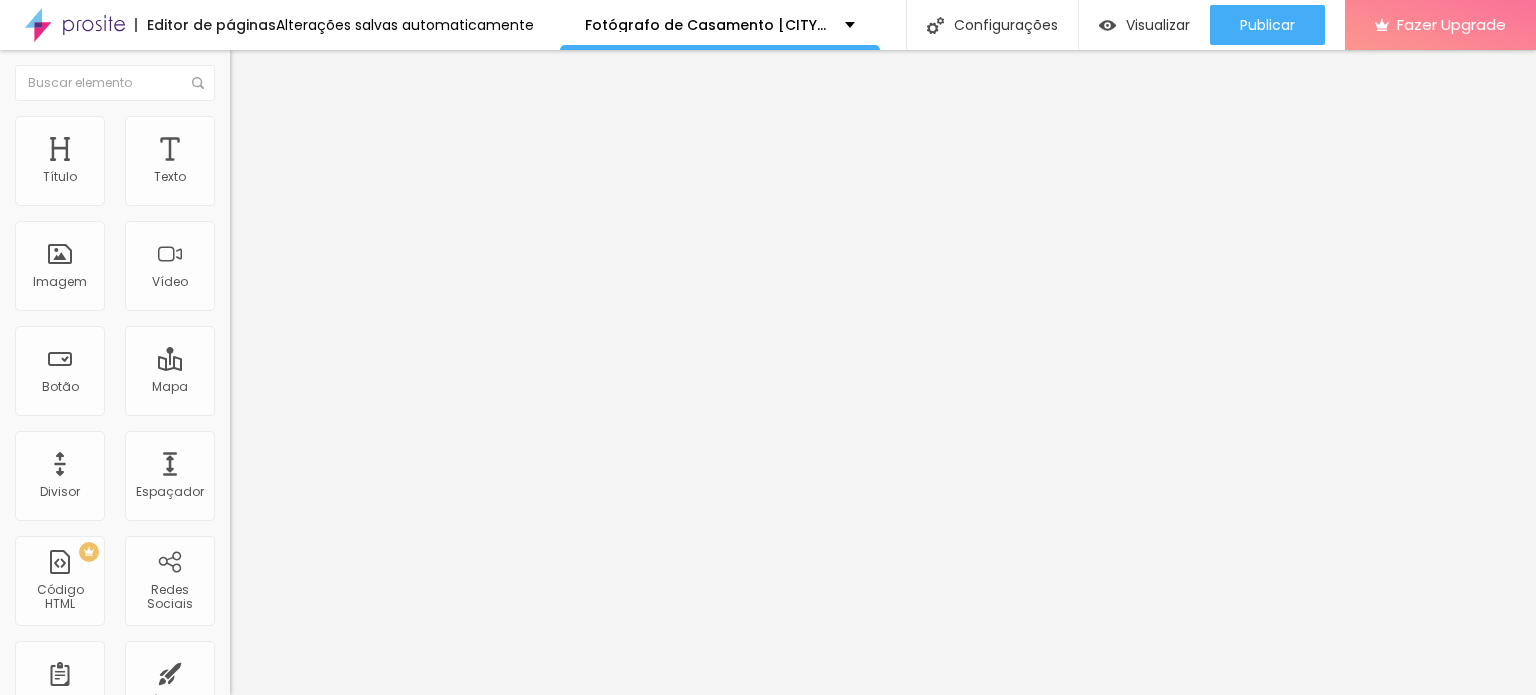 click on "Redes Sociais" at bounding box center [768, 743] 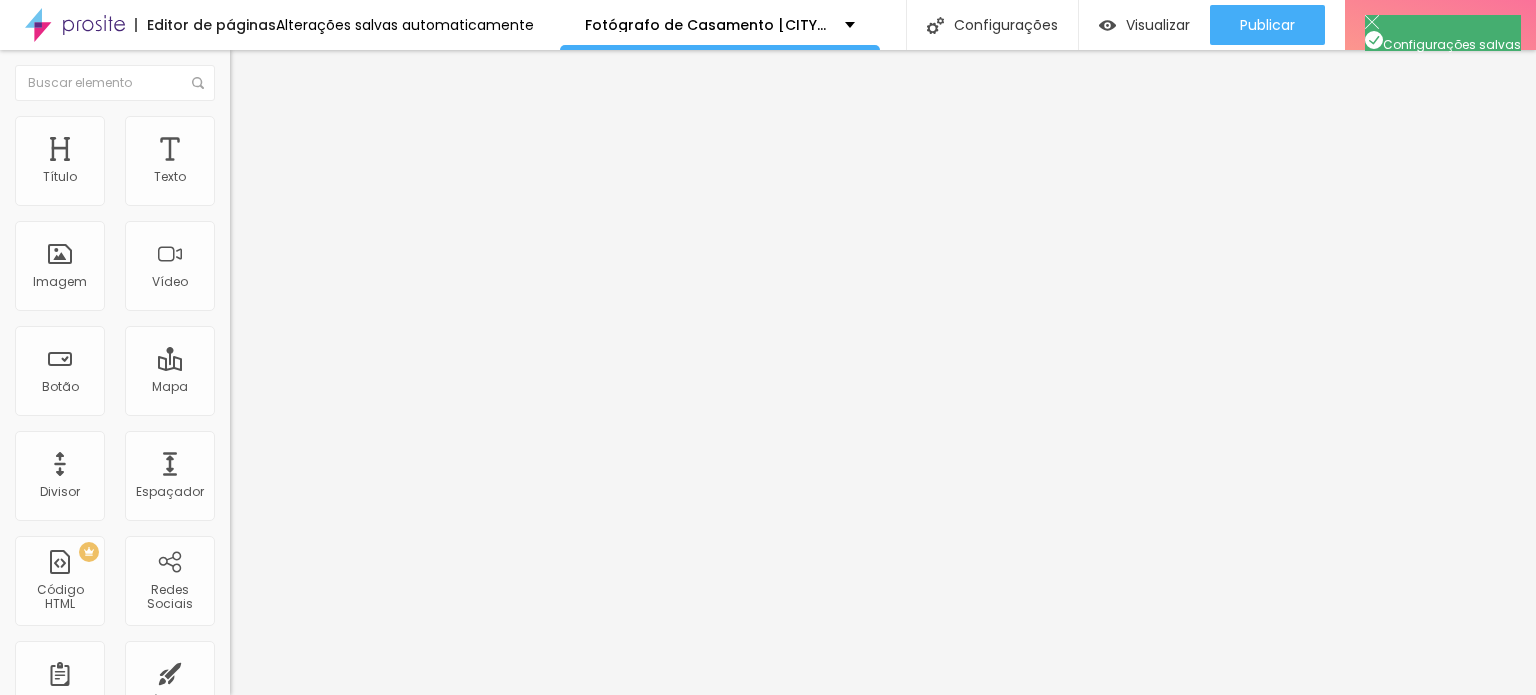 drag, startPoint x: 888, startPoint y: 486, endPoint x: 994, endPoint y: 486, distance: 106 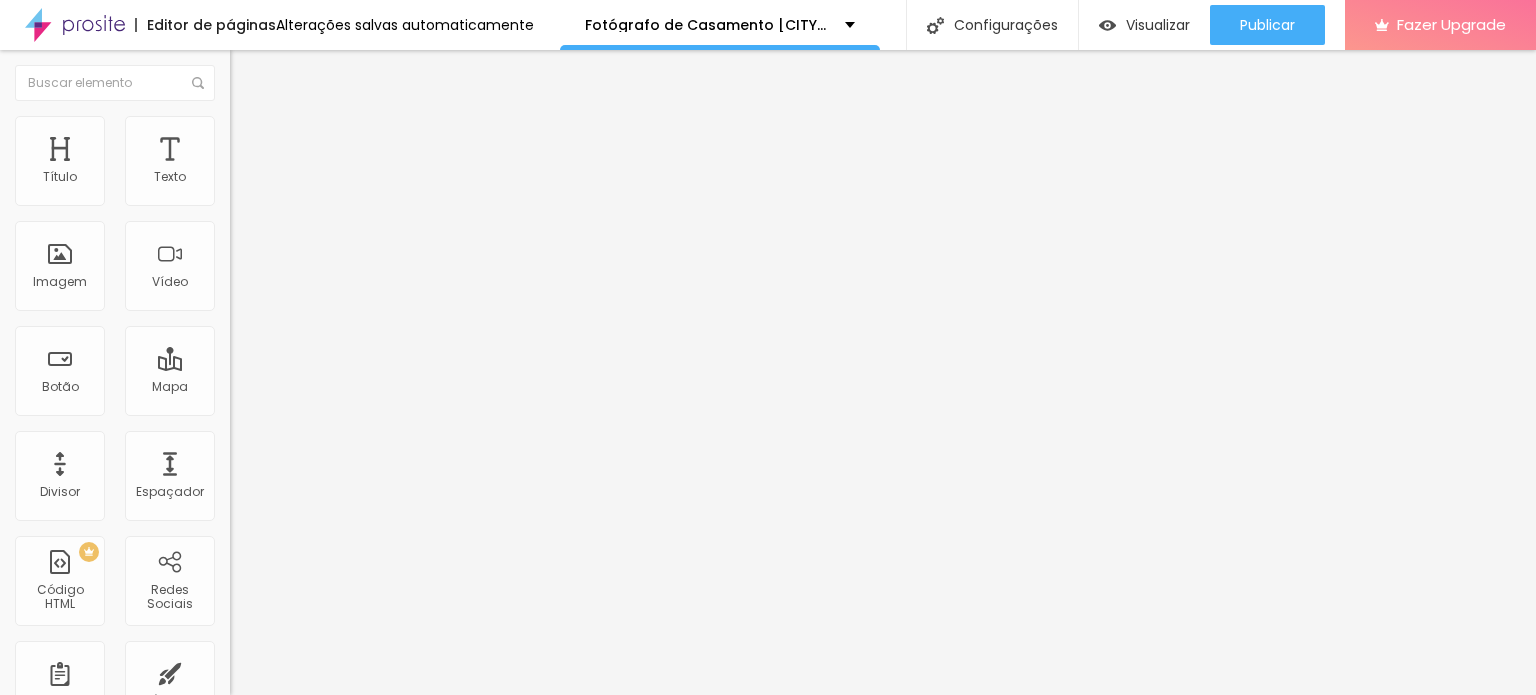 type on "Busca por um fotógrafo de casamento em Taboão da Serra, Osasco, São Paulo e região? Robson Dias Fotografia transforma a emoção do seu SIM em registros autênticos e repletos de vida. Conheça a minha arte!" 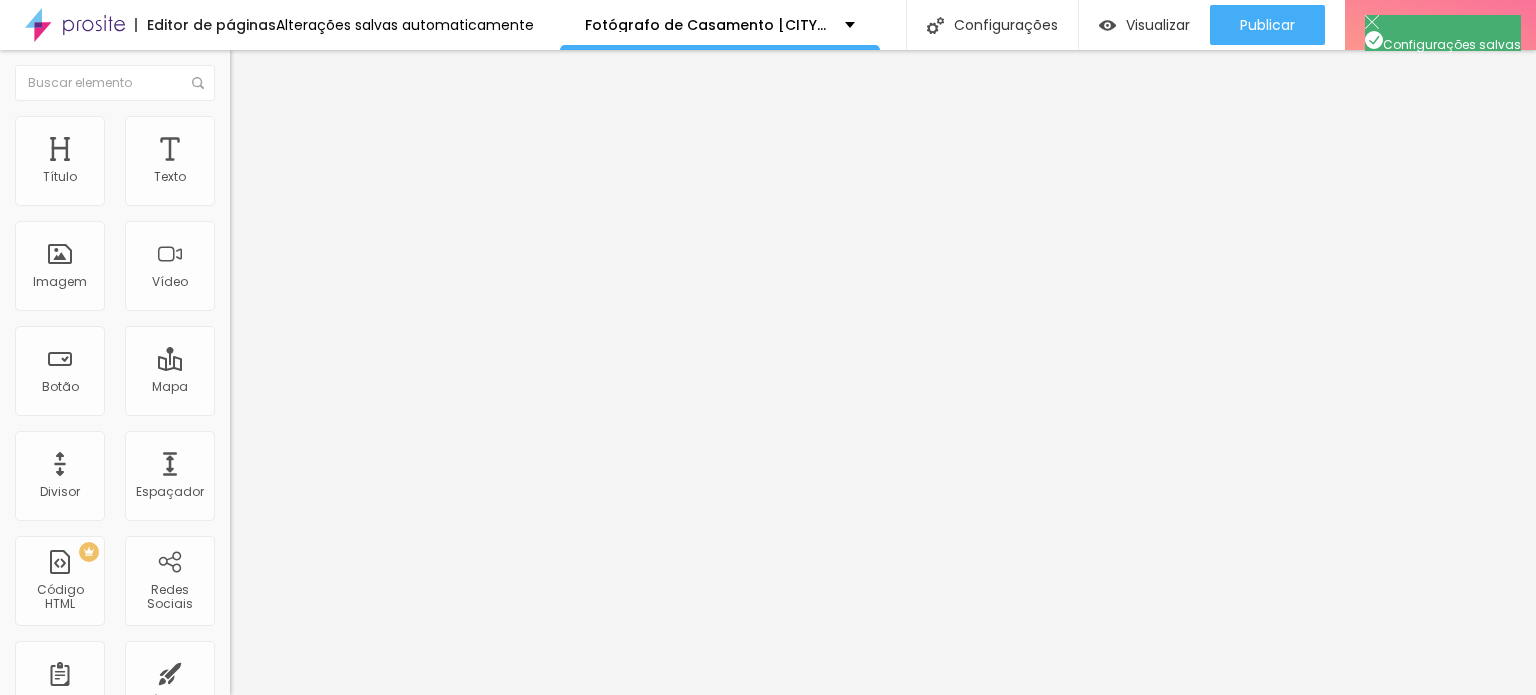drag, startPoint x: 795, startPoint y: 267, endPoint x: 828, endPoint y: 271, distance: 33.24154 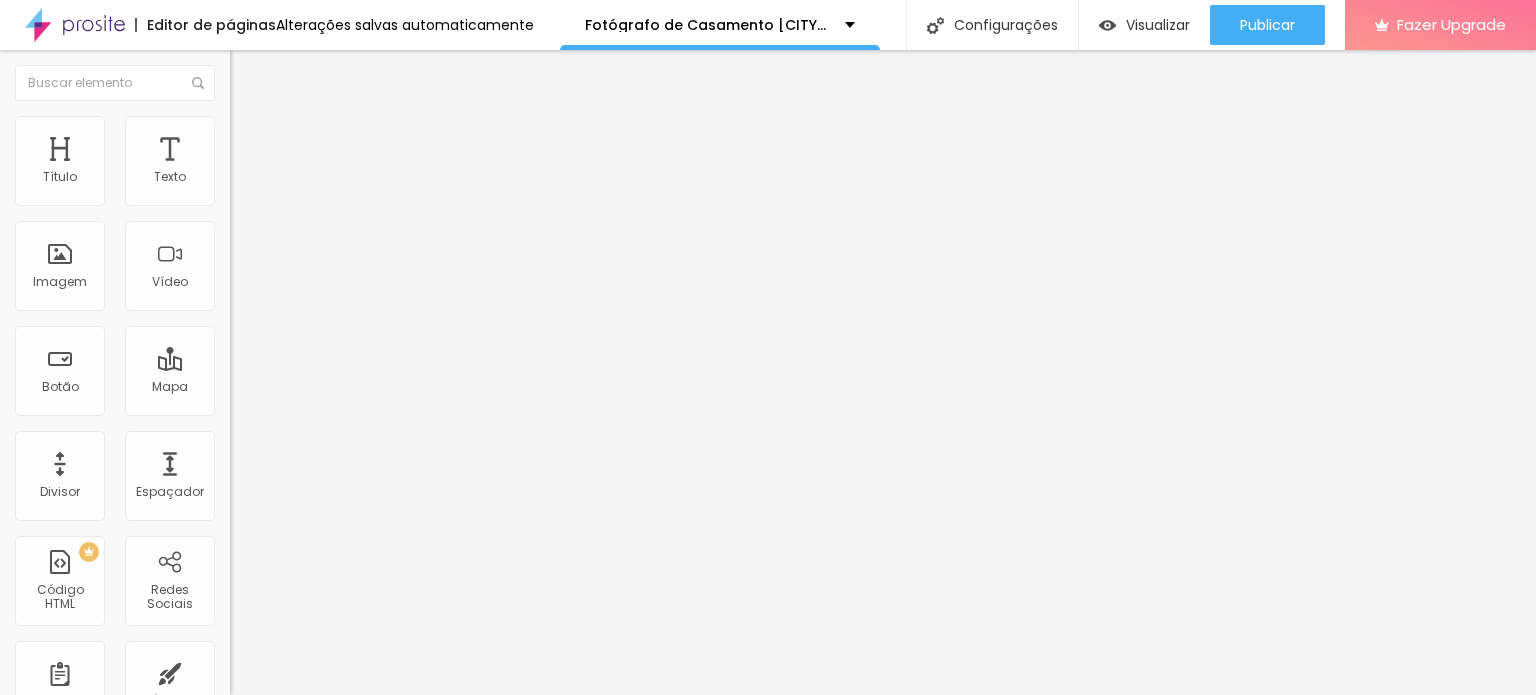 type on "Fotógrafo de Casamento em Taboão, Osasco, Região e SP" 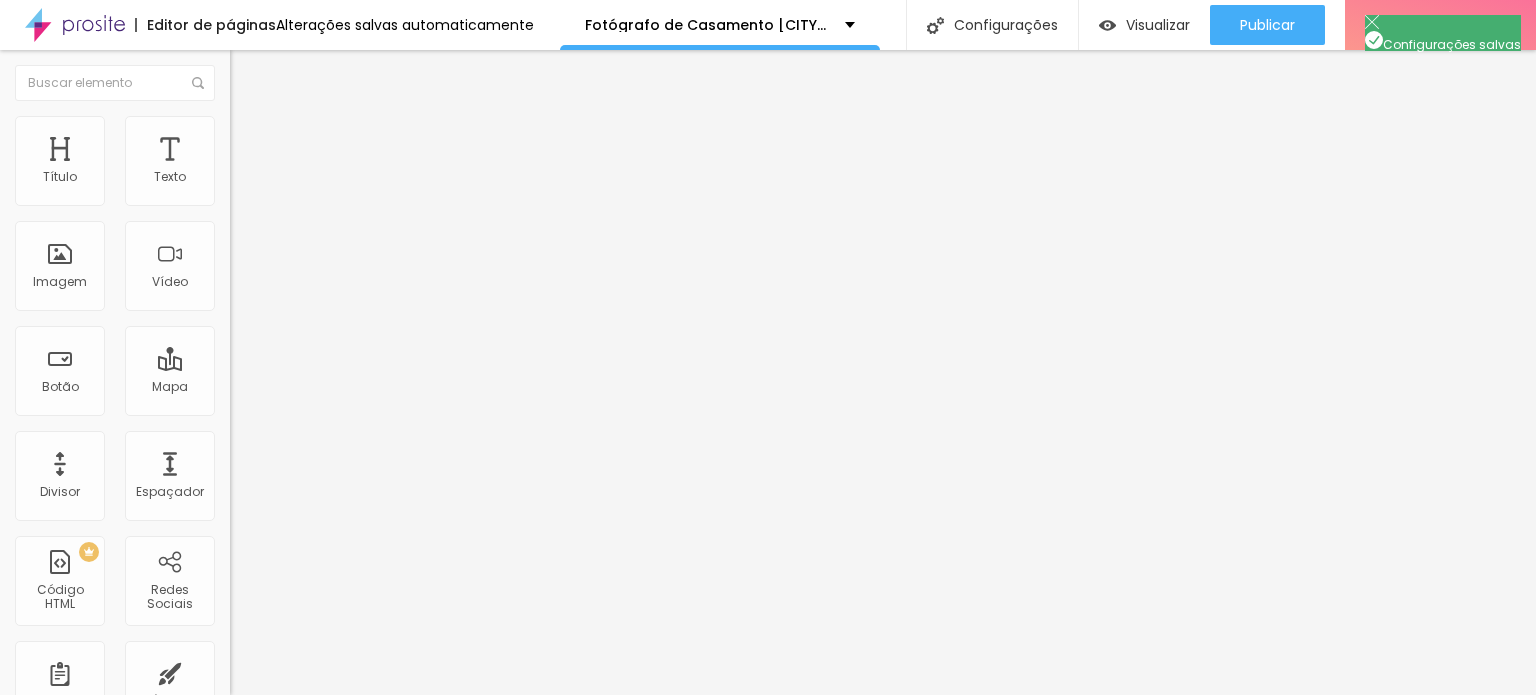 drag, startPoint x: 419, startPoint y: 232, endPoint x: 444, endPoint y: 251, distance: 31.400637 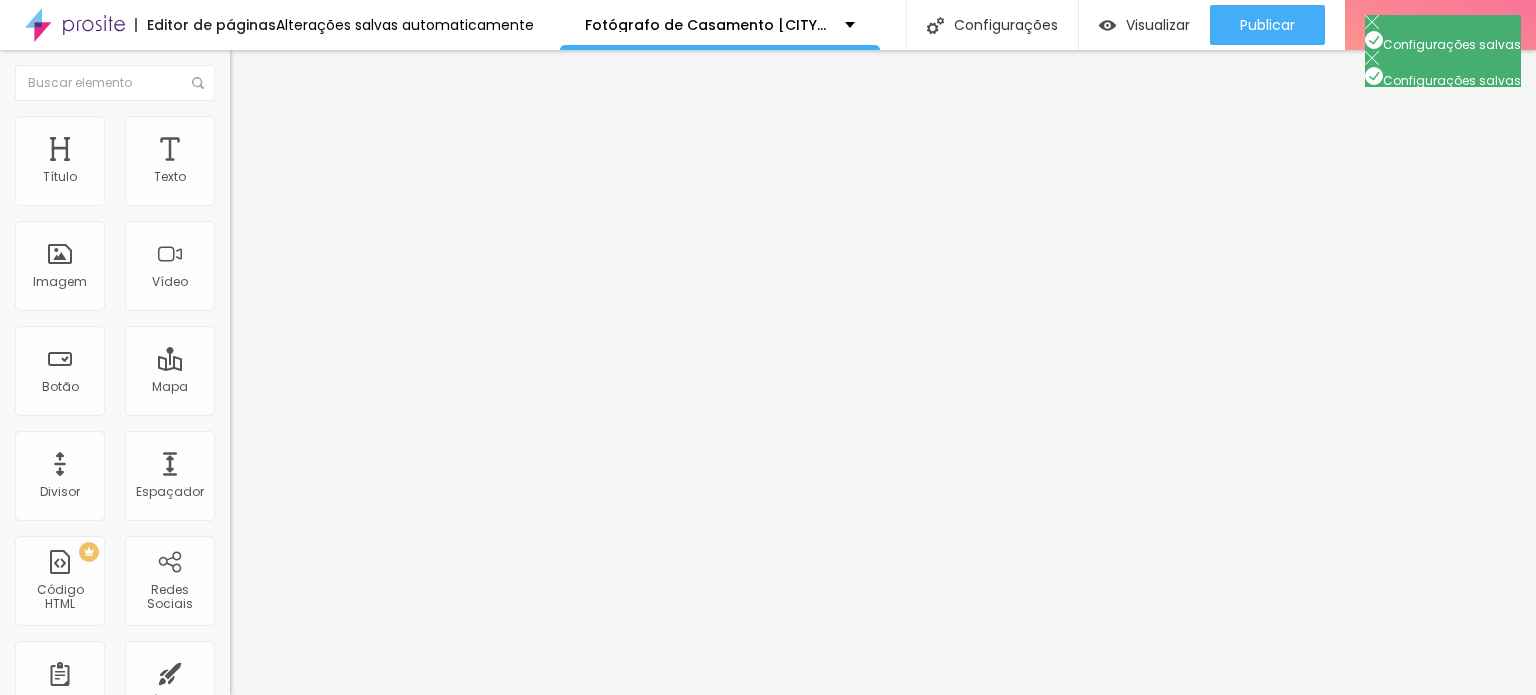 click at bounding box center (768, 716) 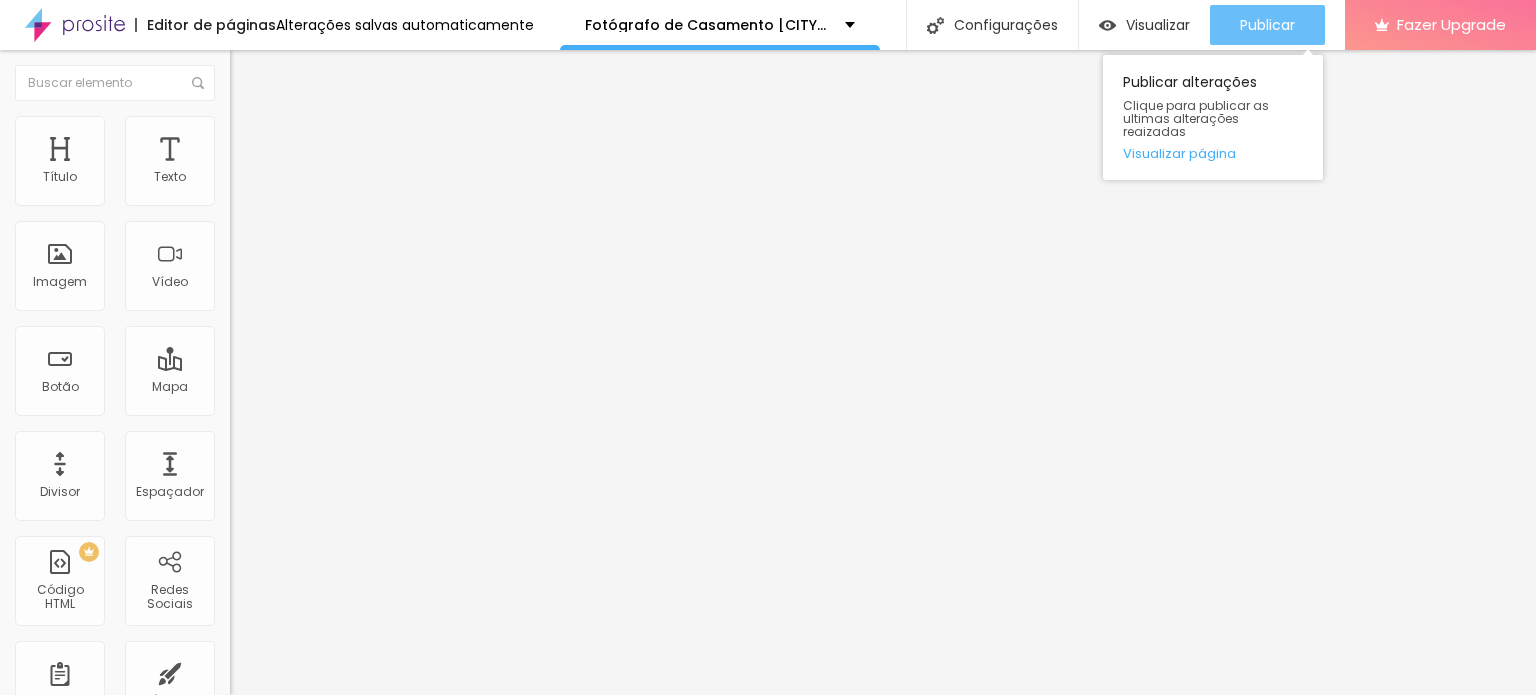 click on "Publicar" at bounding box center [1267, 25] 